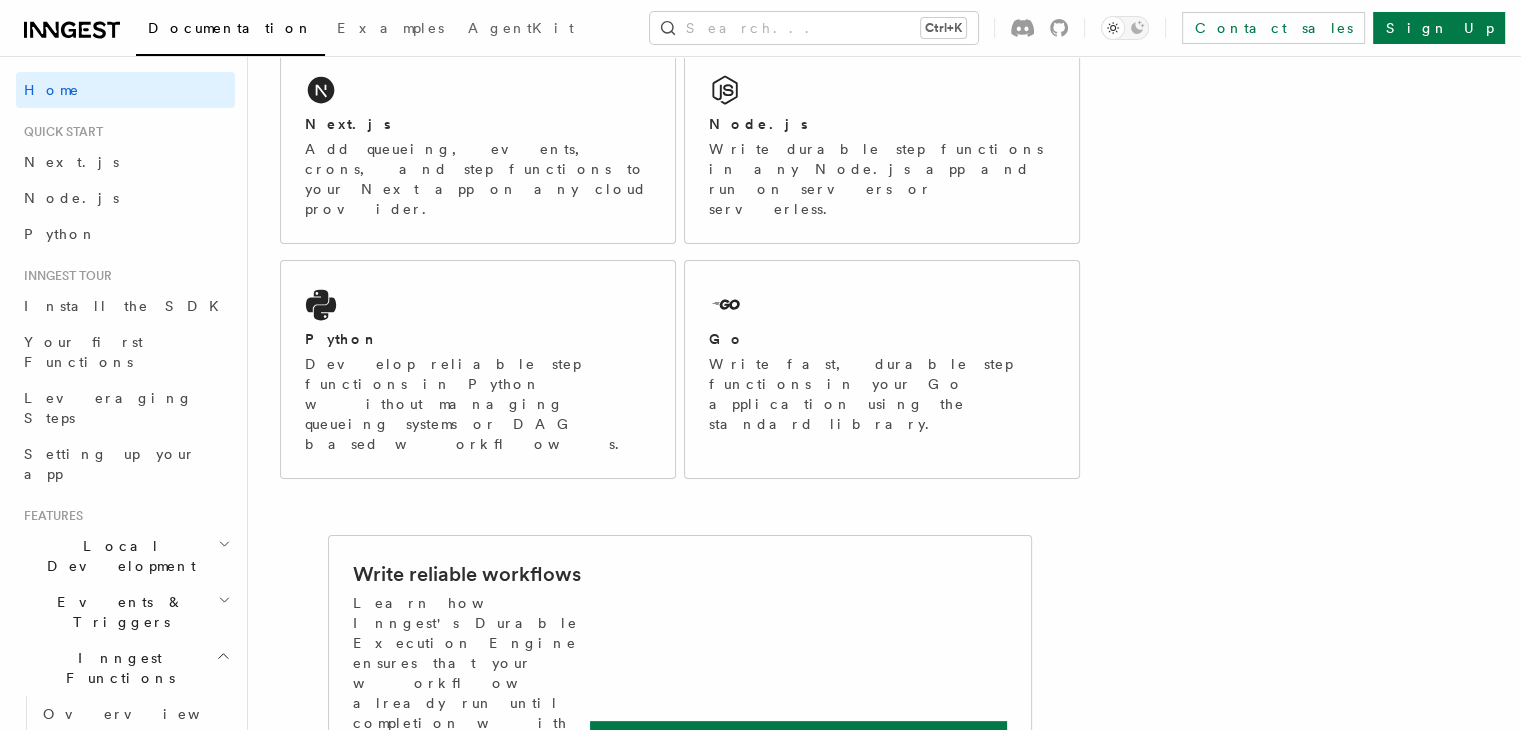 scroll, scrollTop: 0, scrollLeft: 0, axis: both 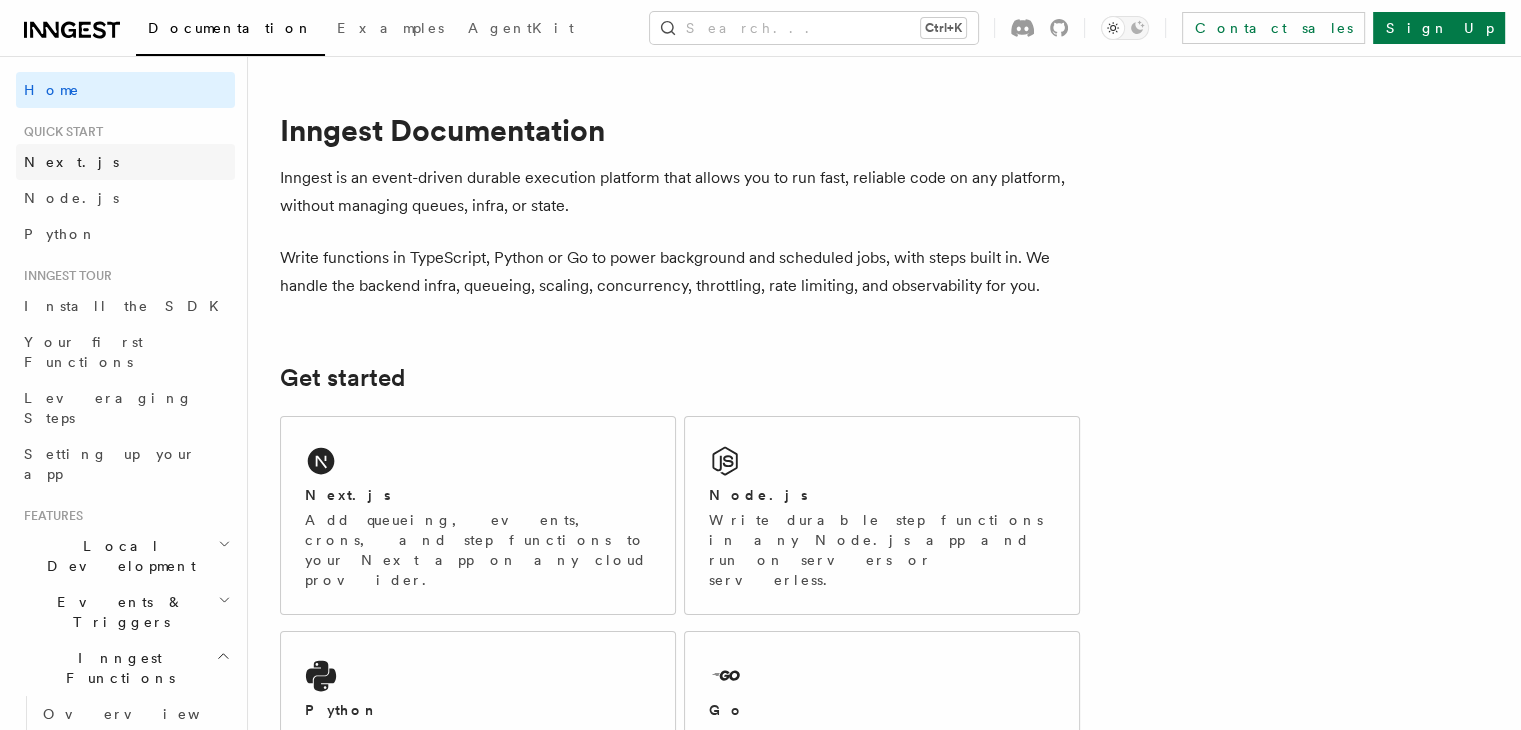 click on "Next.js" at bounding box center [125, 162] 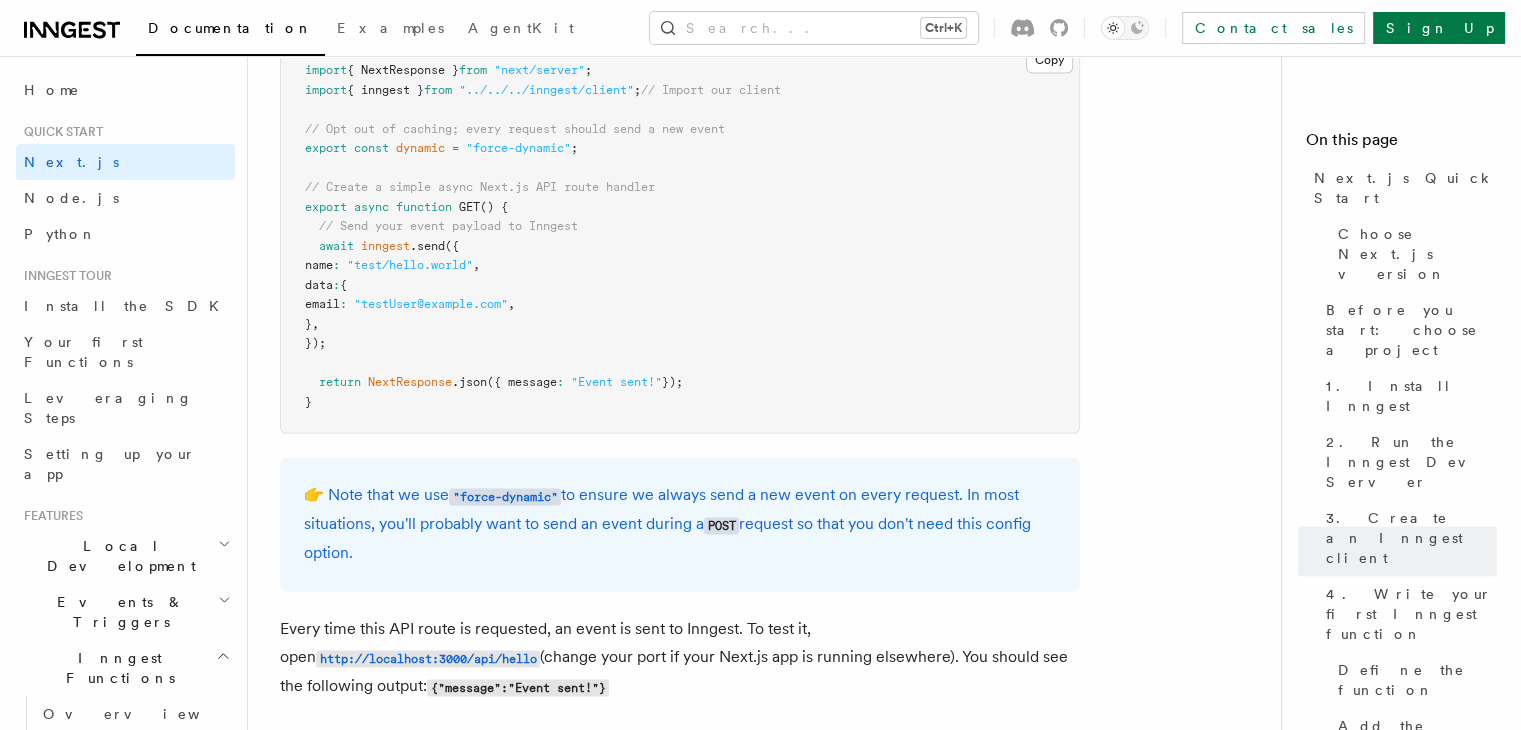 scroll, scrollTop: 10700, scrollLeft: 0, axis: vertical 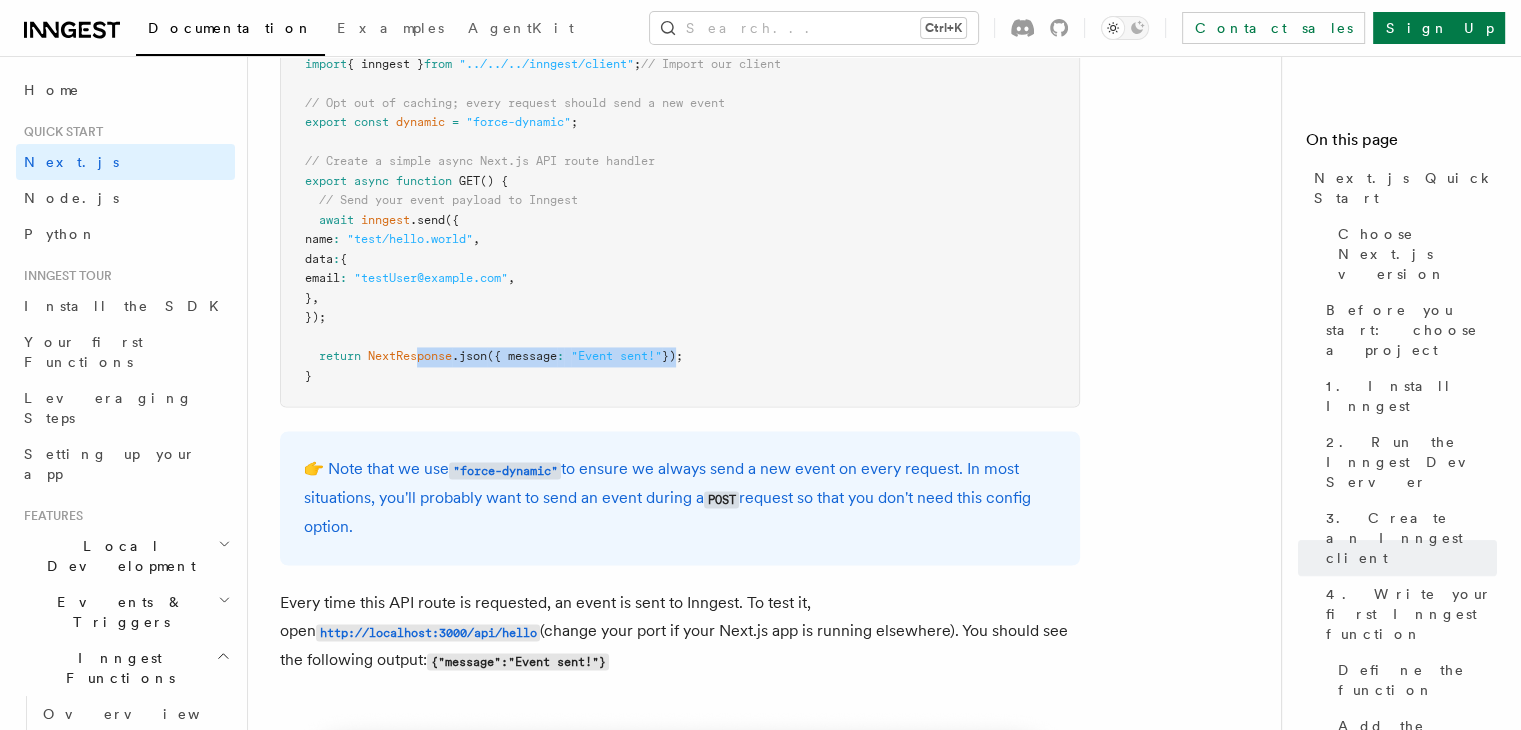 drag, startPoint x: 461, startPoint y: 332, endPoint x: 751, endPoint y: 338, distance: 290.06207 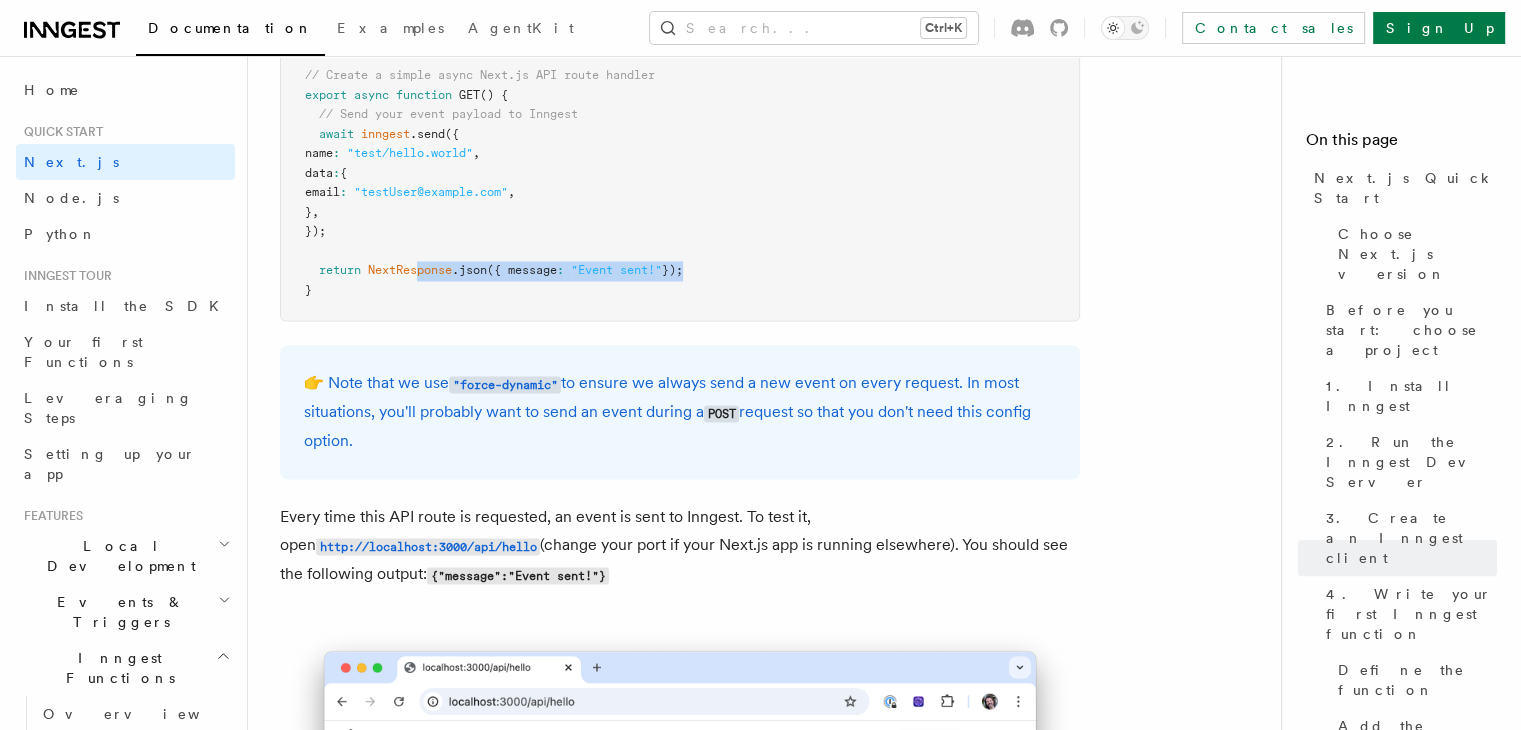 scroll, scrollTop: 10600, scrollLeft: 0, axis: vertical 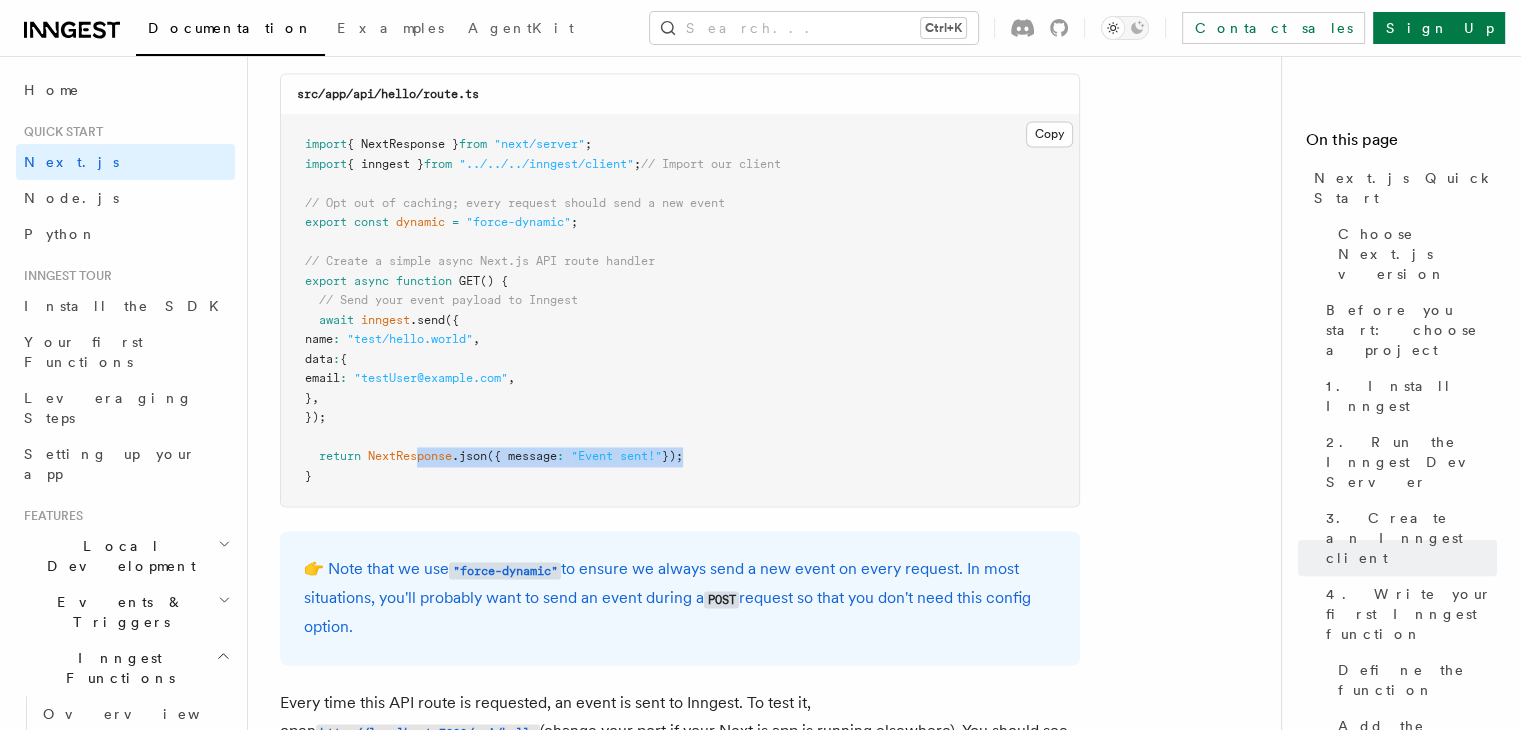 drag, startPoint x: 372, startPoint y: 313, endPoint x: 788, endPoint y: 350, distance: 417.64218 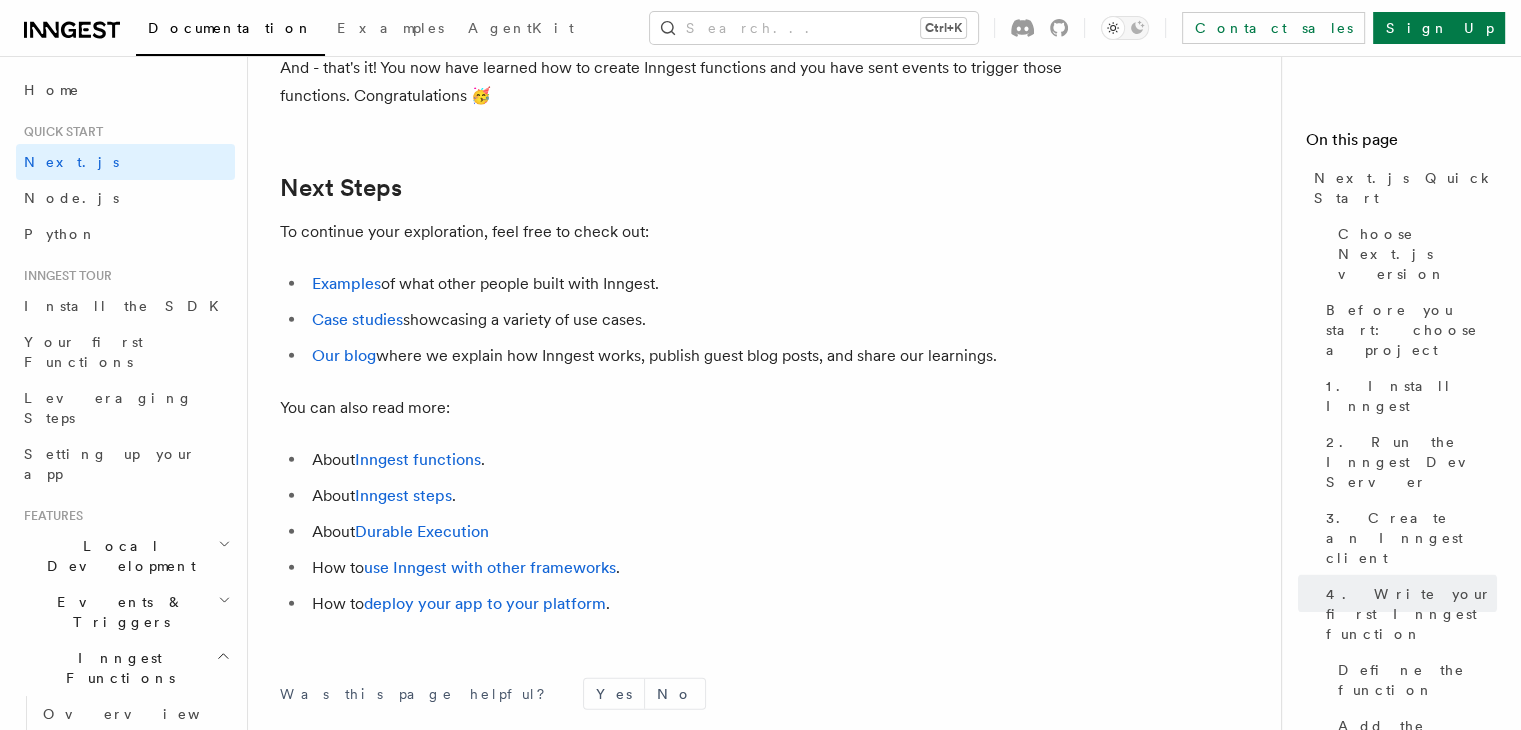 scroll, scrollTop: 12450, scrollLeft: 0, axis: vertical 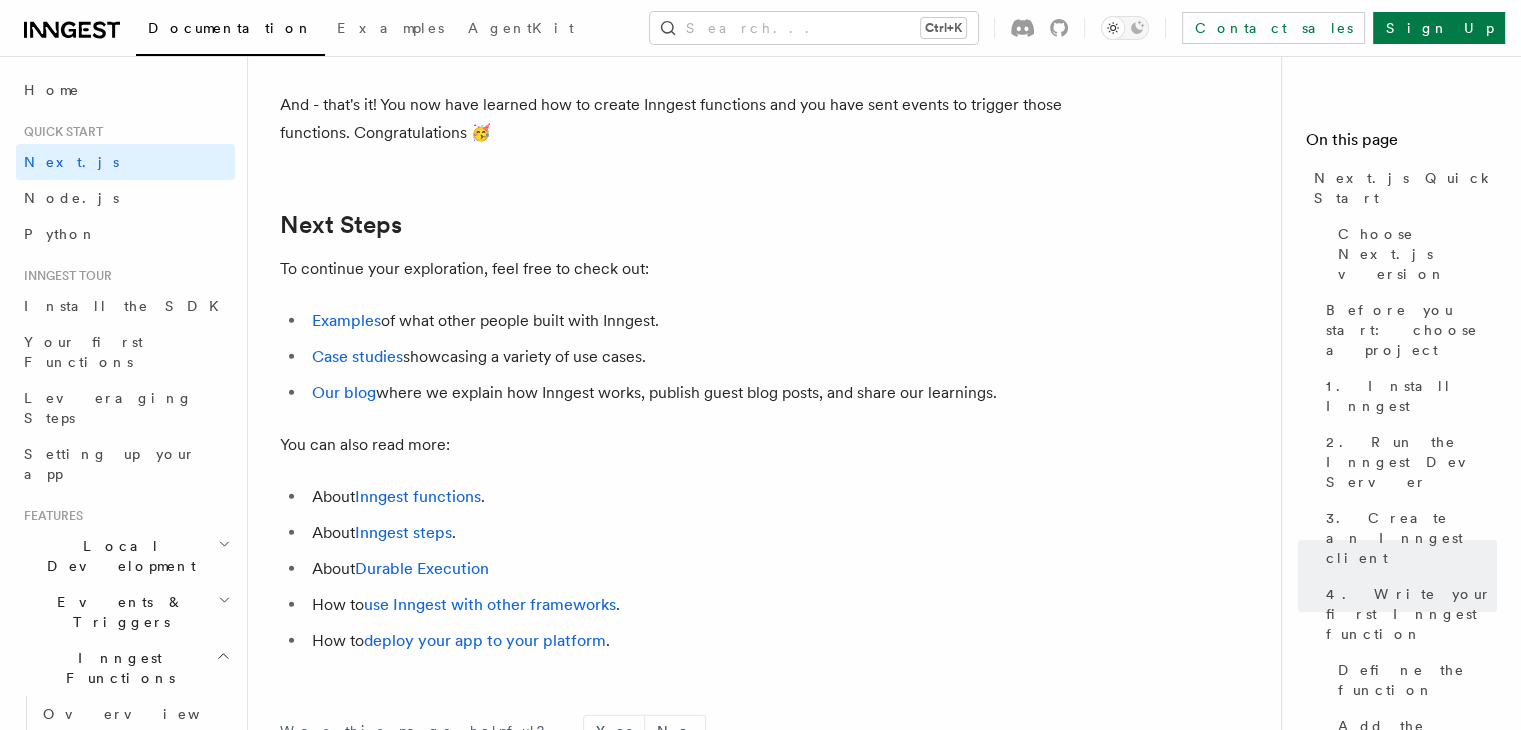 drag, startPoint x: 535, startPoint y: 304, endPoint x: 704, endPoint y: 305, distance: 169.00296 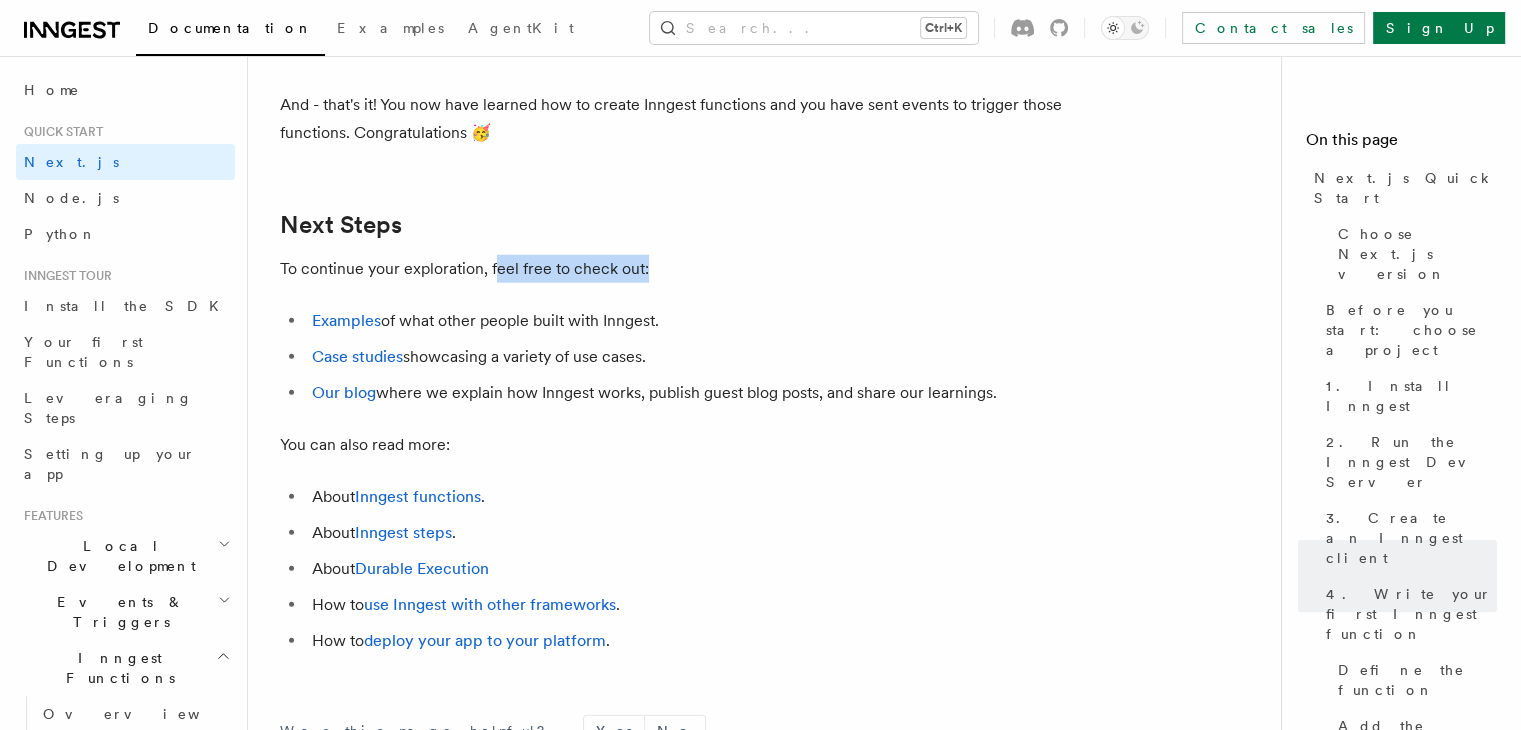 drag, startPoint x: 498, startPoint y: 250, endPoint x: 766, endPoint y: 250, distance: 268 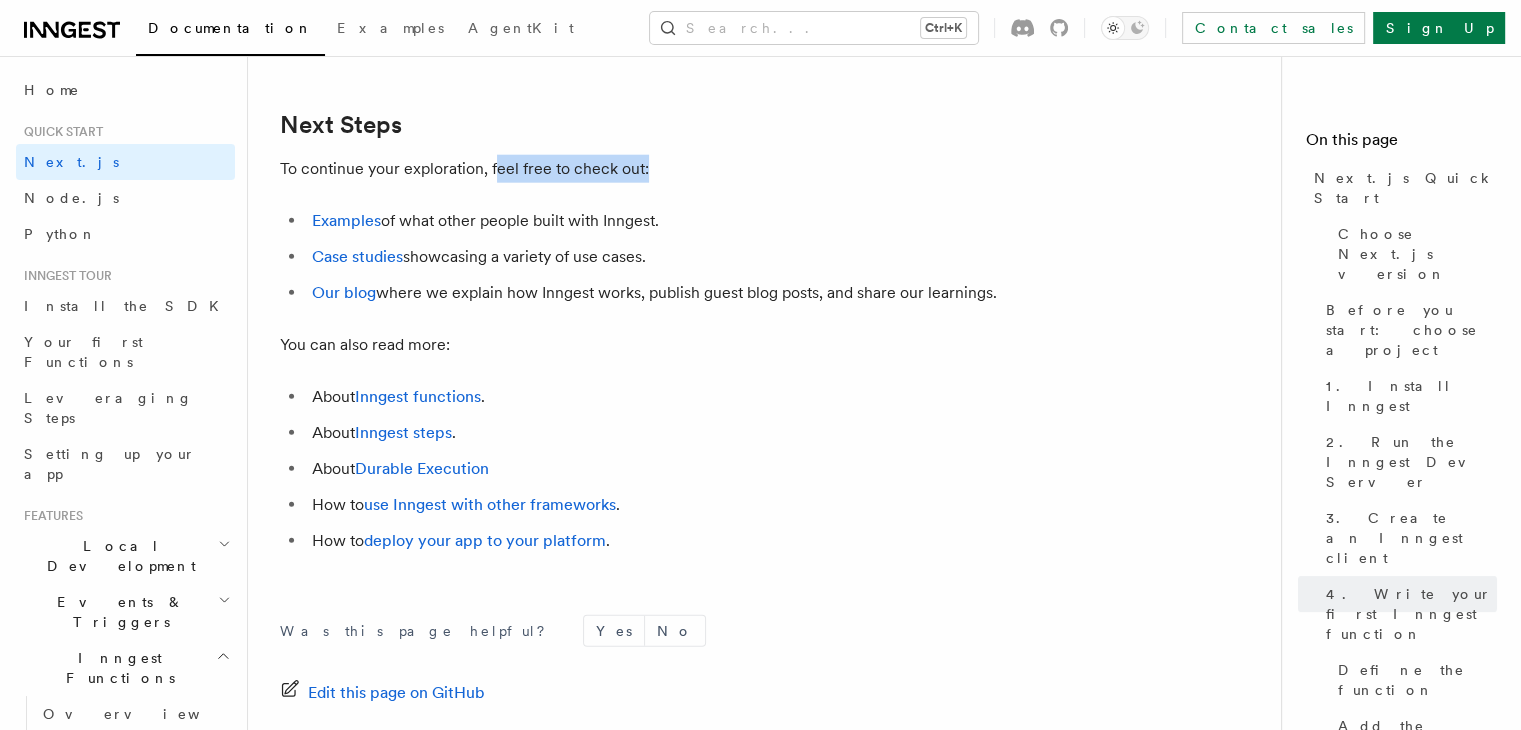 drag, startPoint x: 534, startPoint y: 238, endPoint x: 684, endPoint y: 238, distance: 150 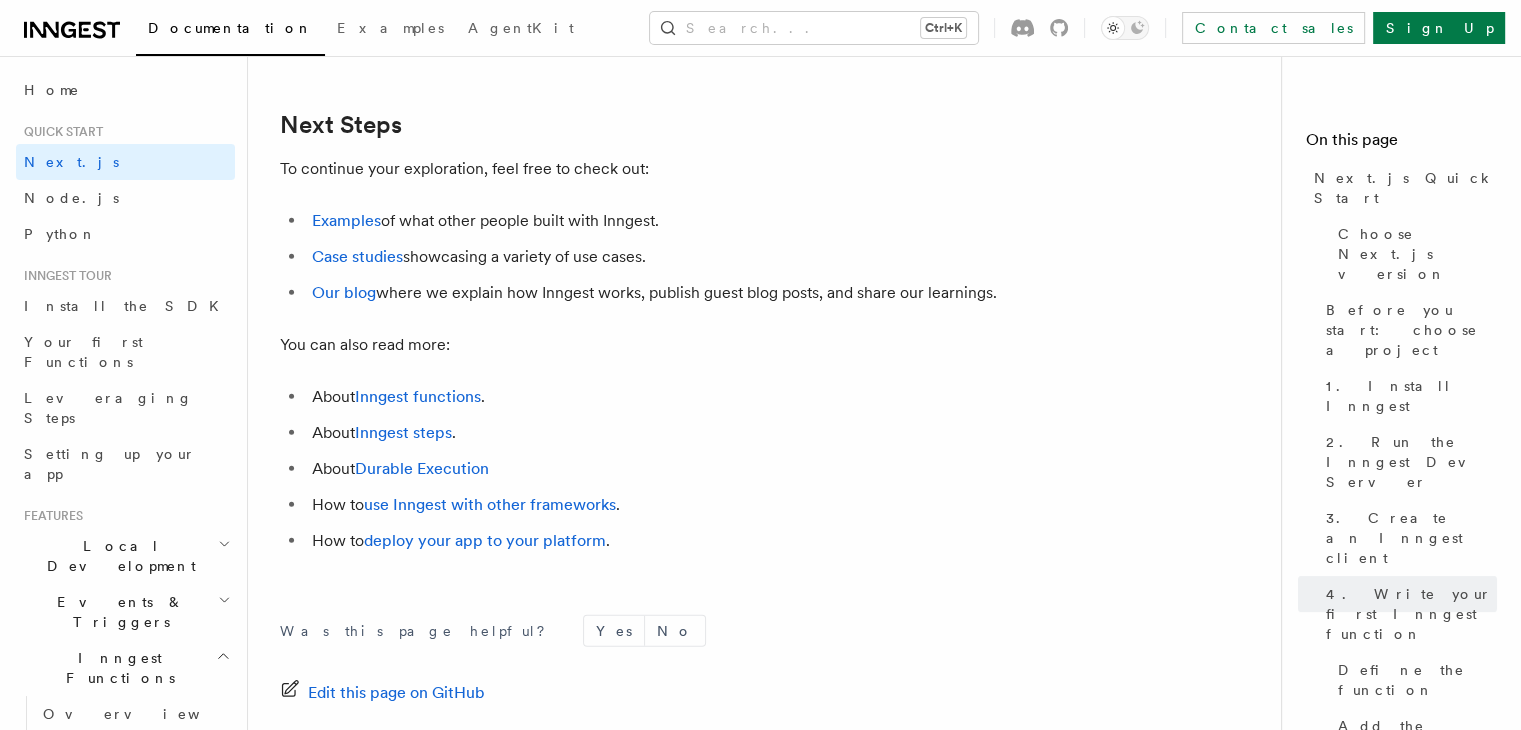 click on "Examples  of what other people built with Inngest.
Case studies  showcasing a variety of use cases.
Our blog  where we explain how Inngest works, publish guest blog posts, and share our learnings." at bounding box center [680, 257] 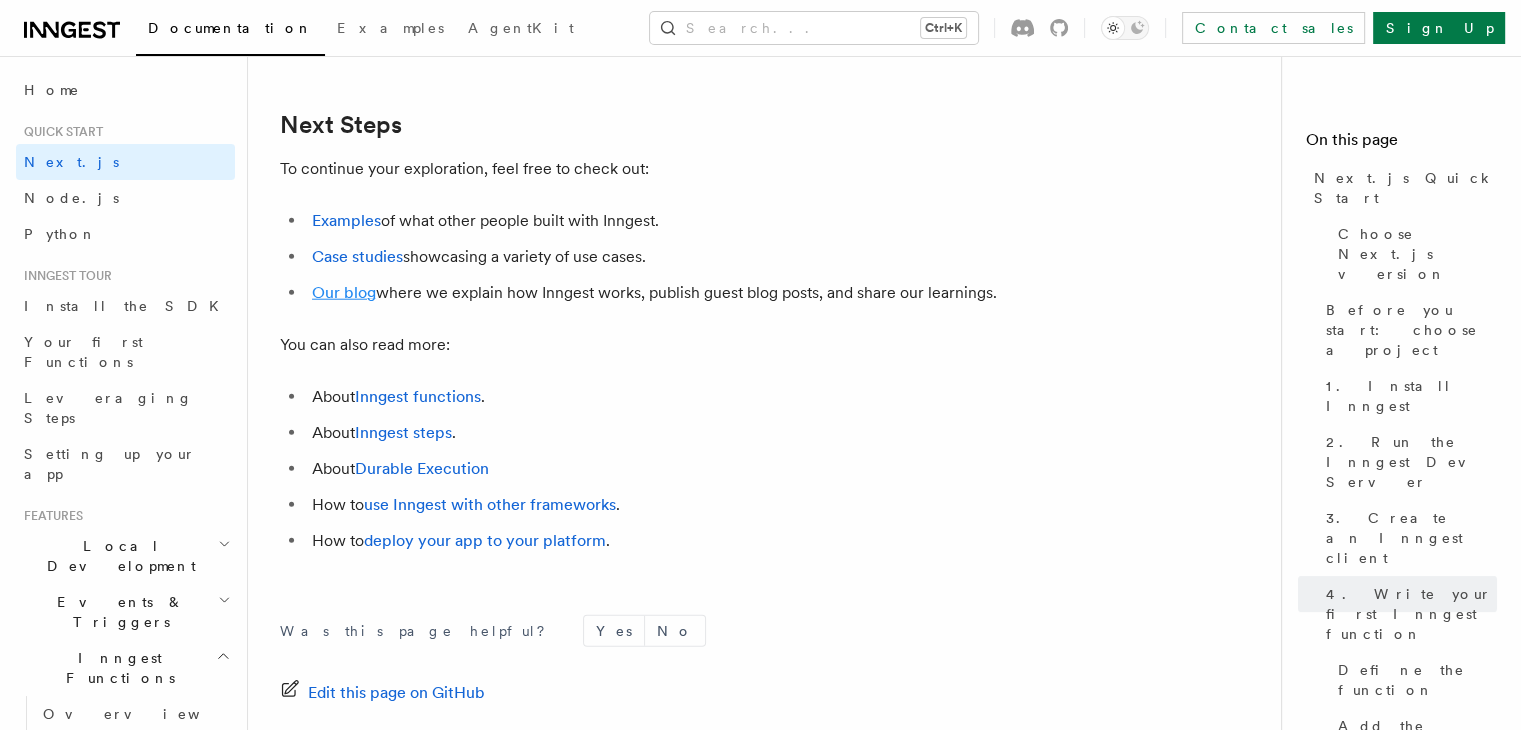 click on "Our blog" at bounding box center [344, 292] 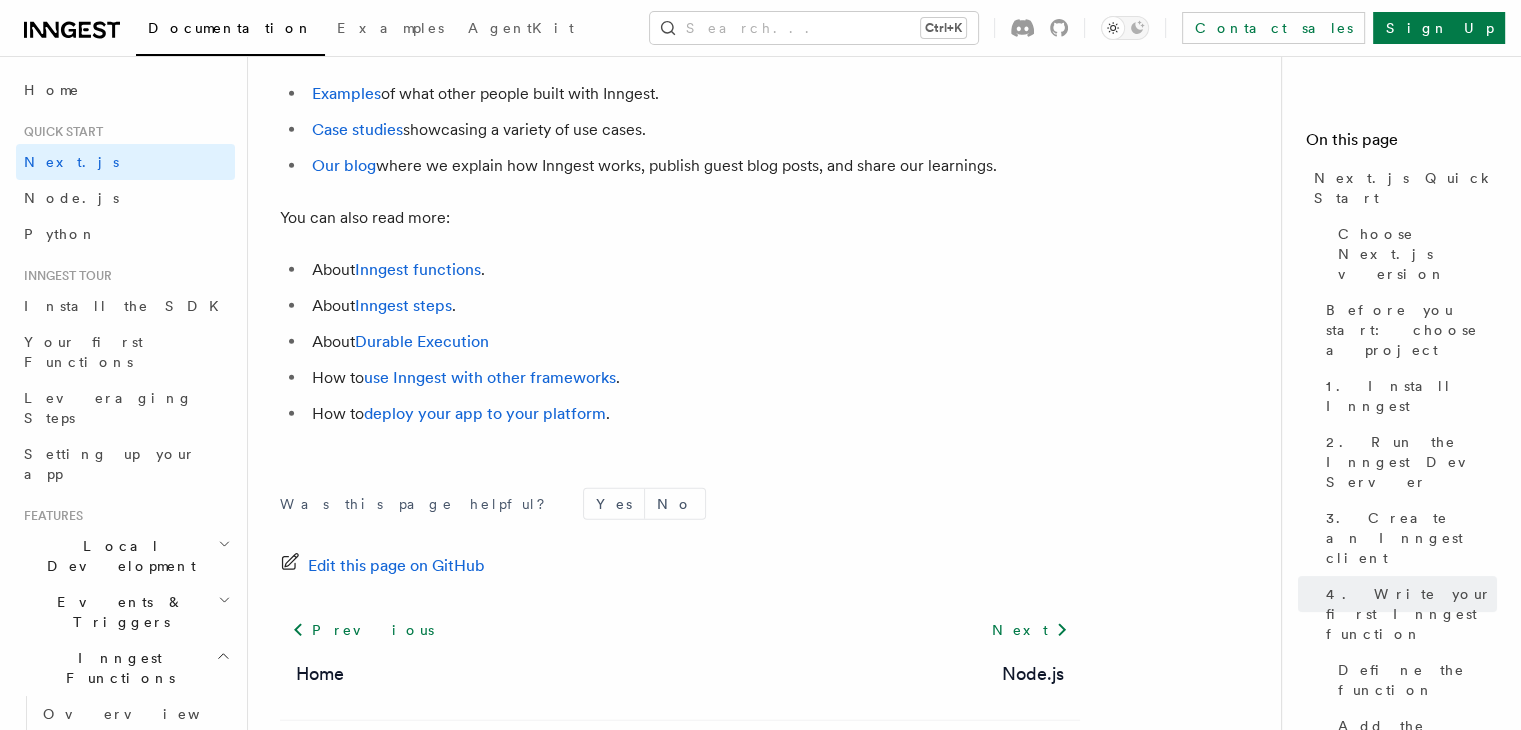 scroll, scrollTop: 12750, scrollLeft: 0, axis: vertical 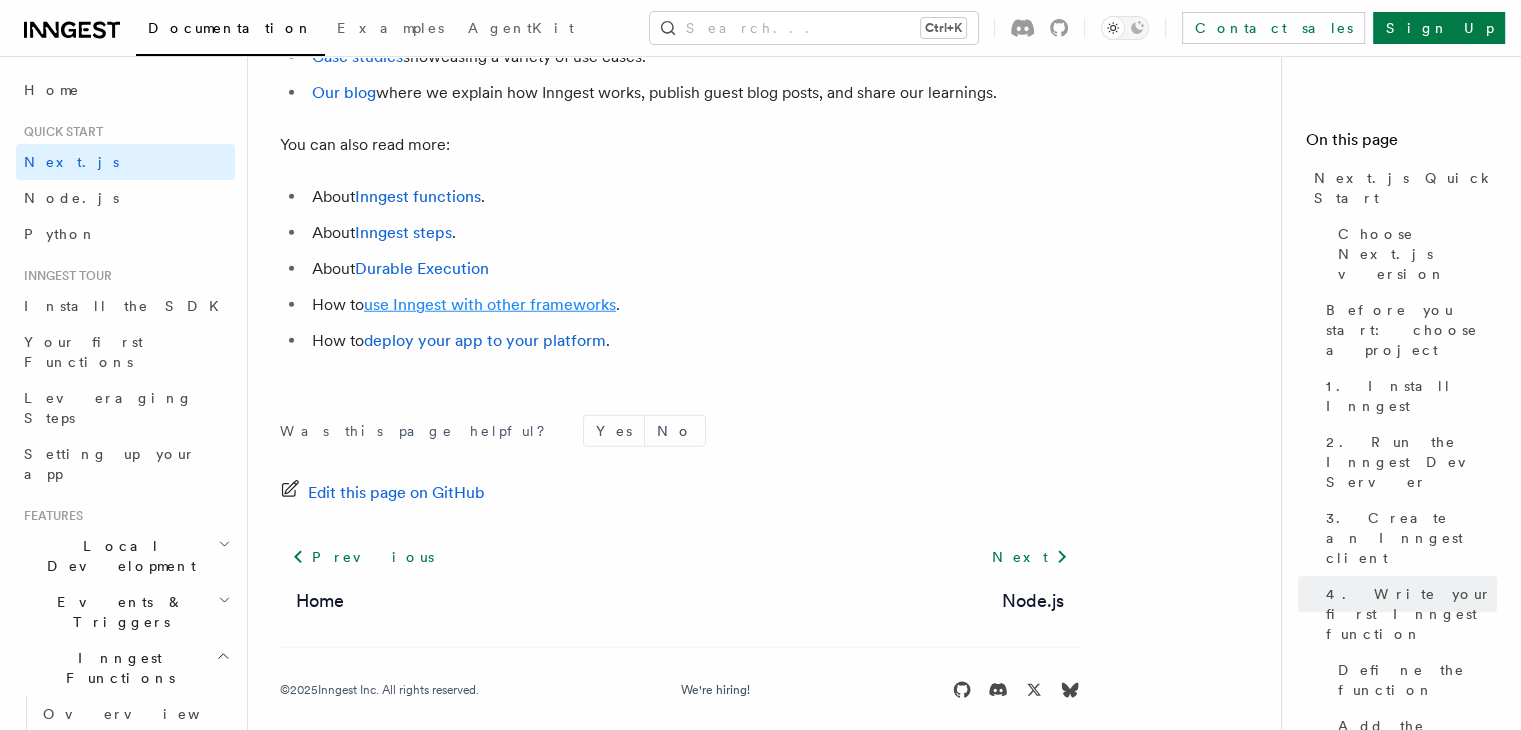click on "use Inngest with other frameworks" at bounding box center (490, 304) 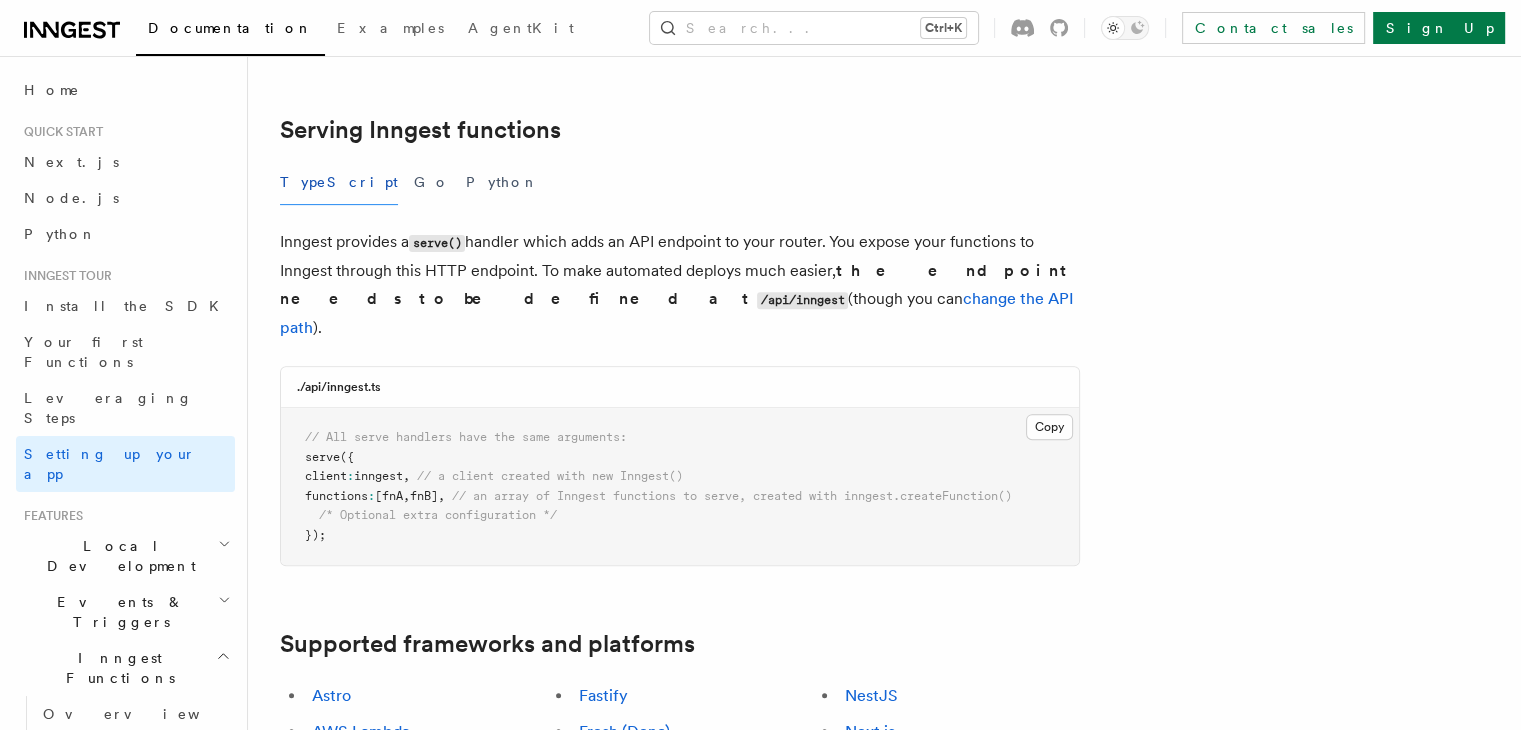 scroll, scrollTop: 600, scrollLeft: 0, axis: vertical 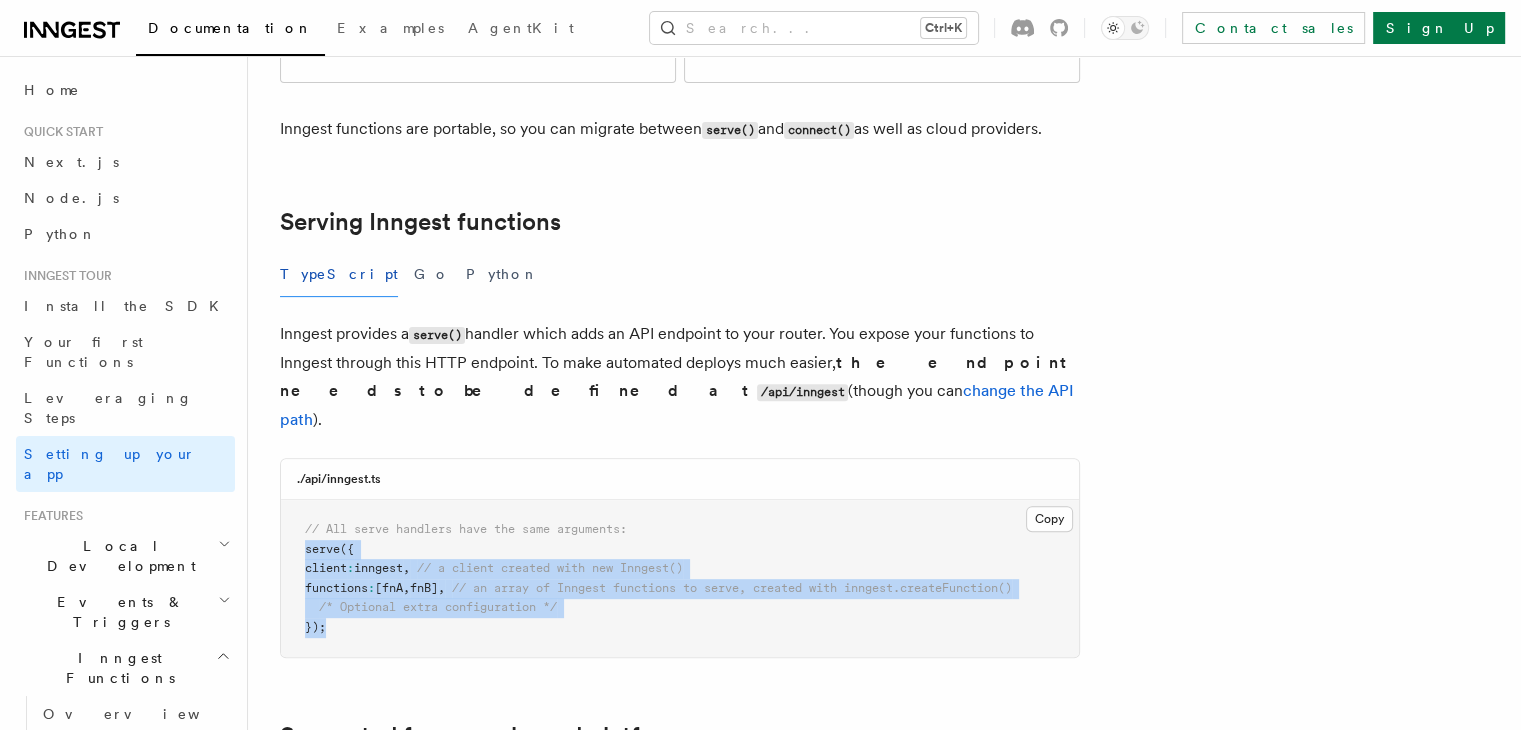 drag, startPoint x: 418, startPoint y: 449, endPoint x: 552, endPoint y: 505, distance: 145.23085 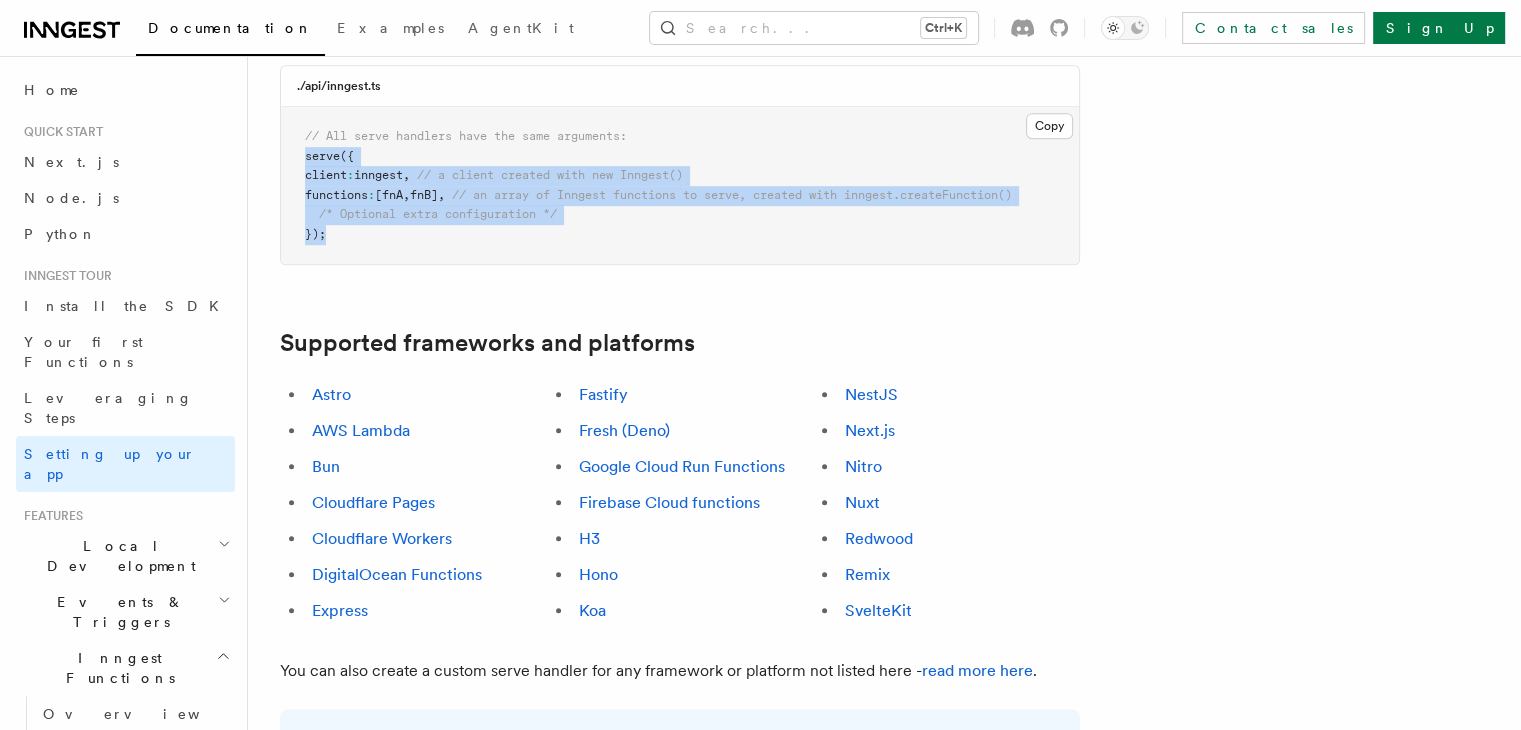 scroll, scrollTop: 1000, scrollLeft: 0, axis: vertical 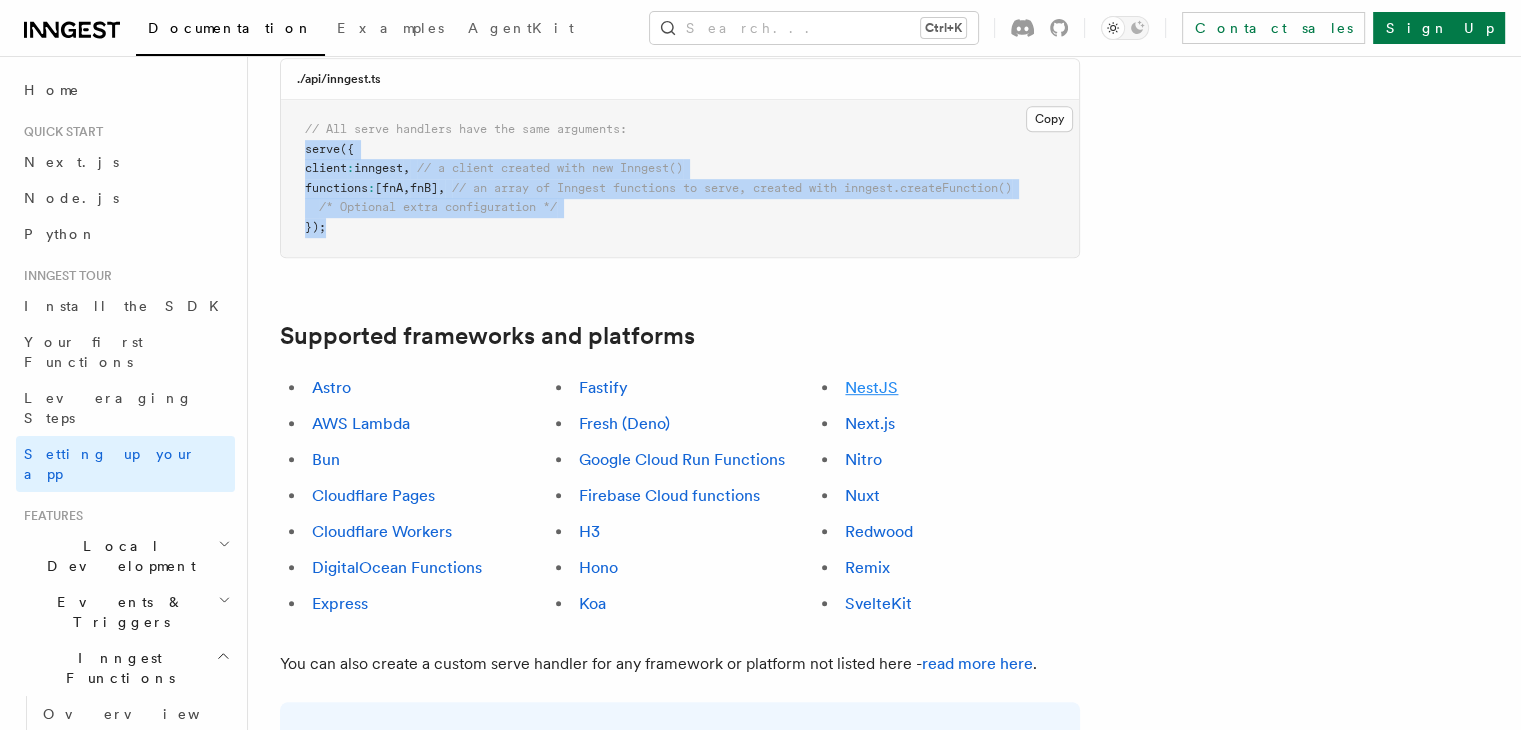 click on "NestJS" at bounding box center [871, 387] 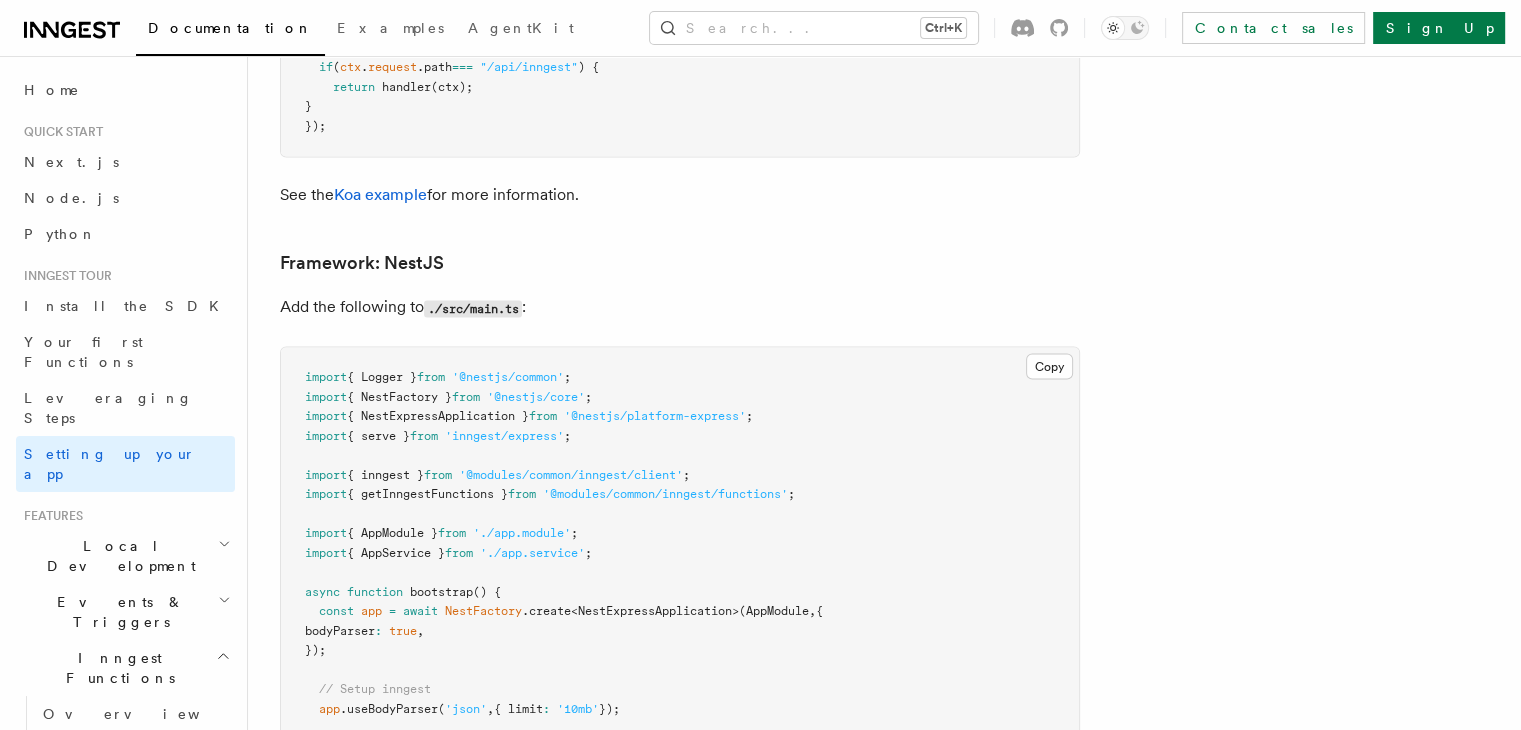 scroll, scrollTop: 11152, scrollLeft: 0, axis: vertical 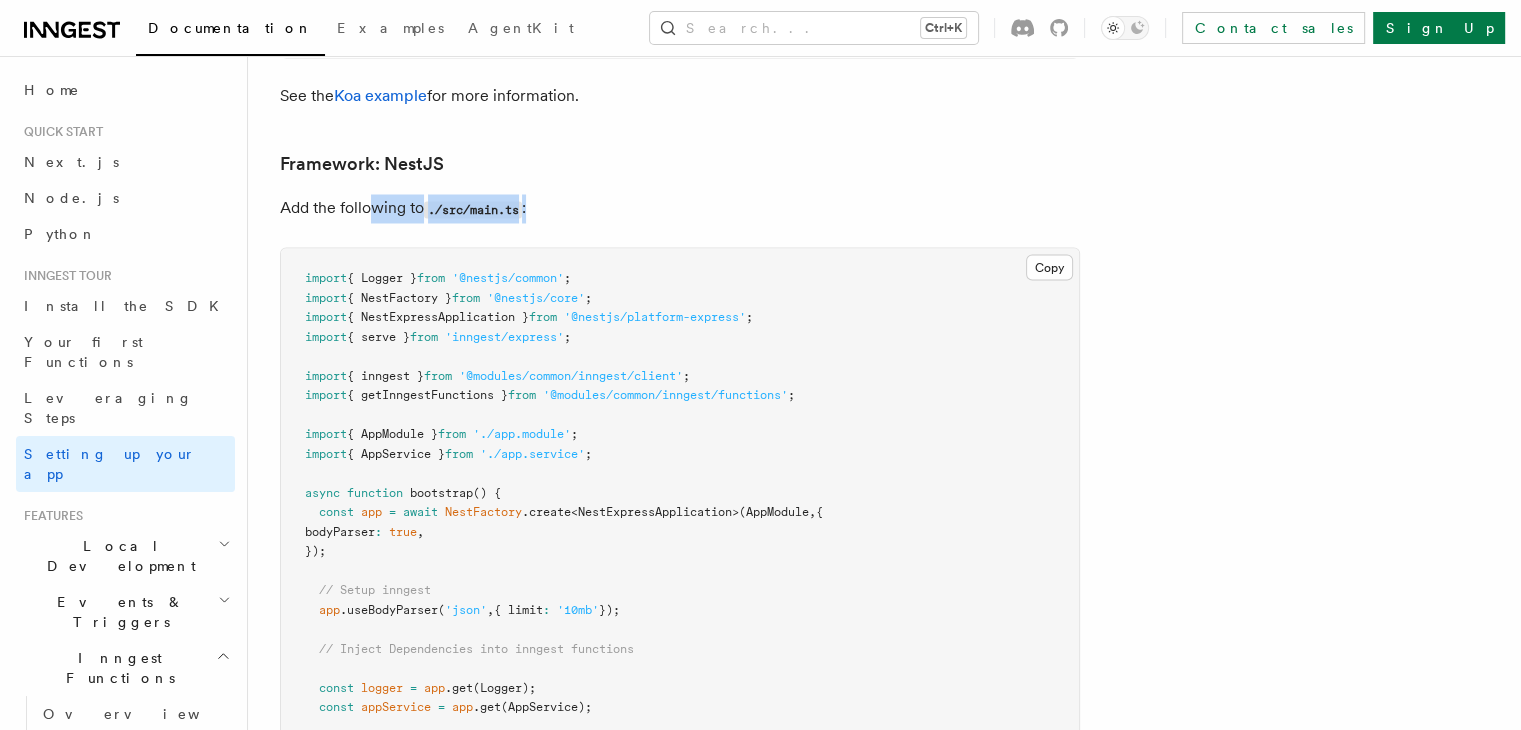 drag, startPoint x: 571, startPoint y: 147, endPoint x: 599, endPoint y: 141, distance: 28.635643 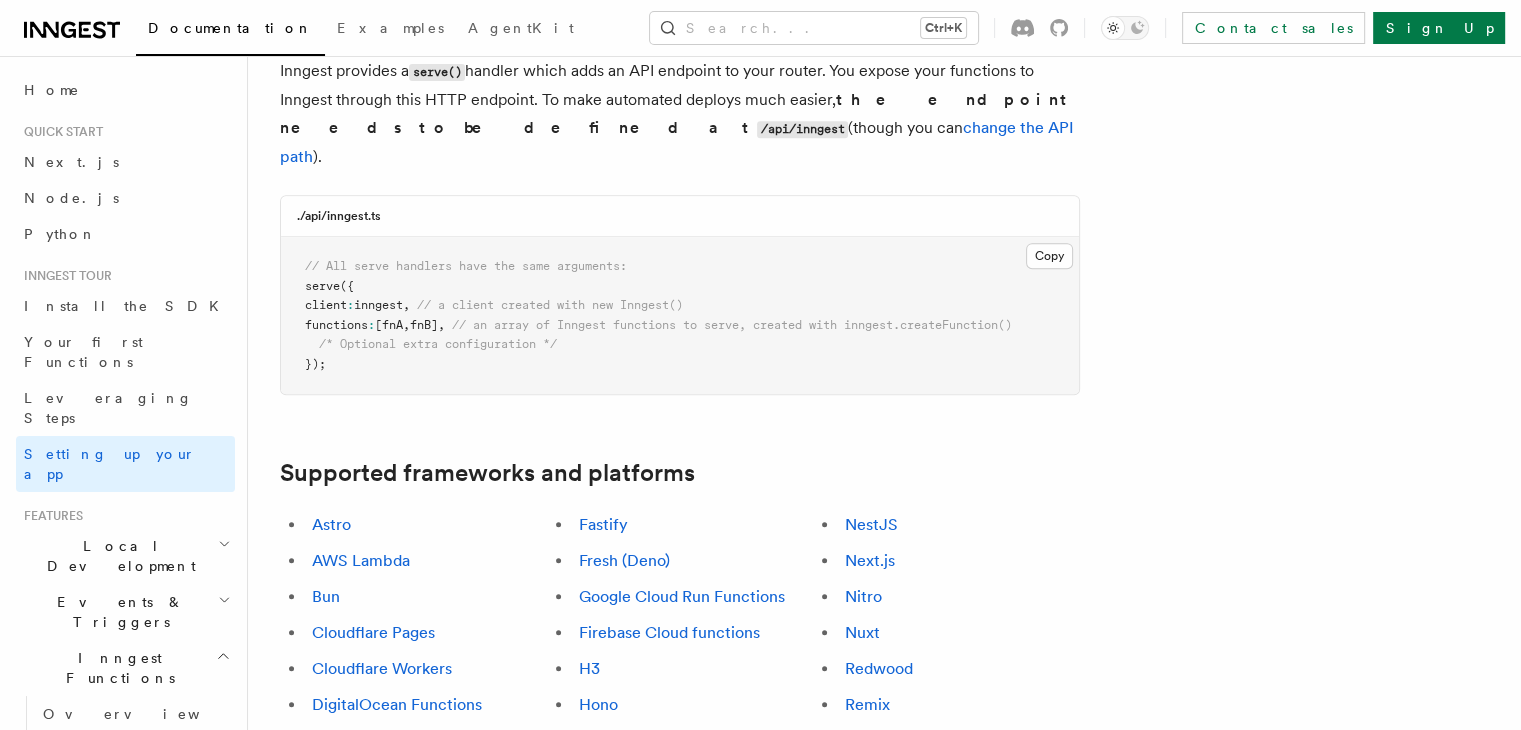 scroll, scrollTop: 1100, scrollLeft: 0, axis: vertical 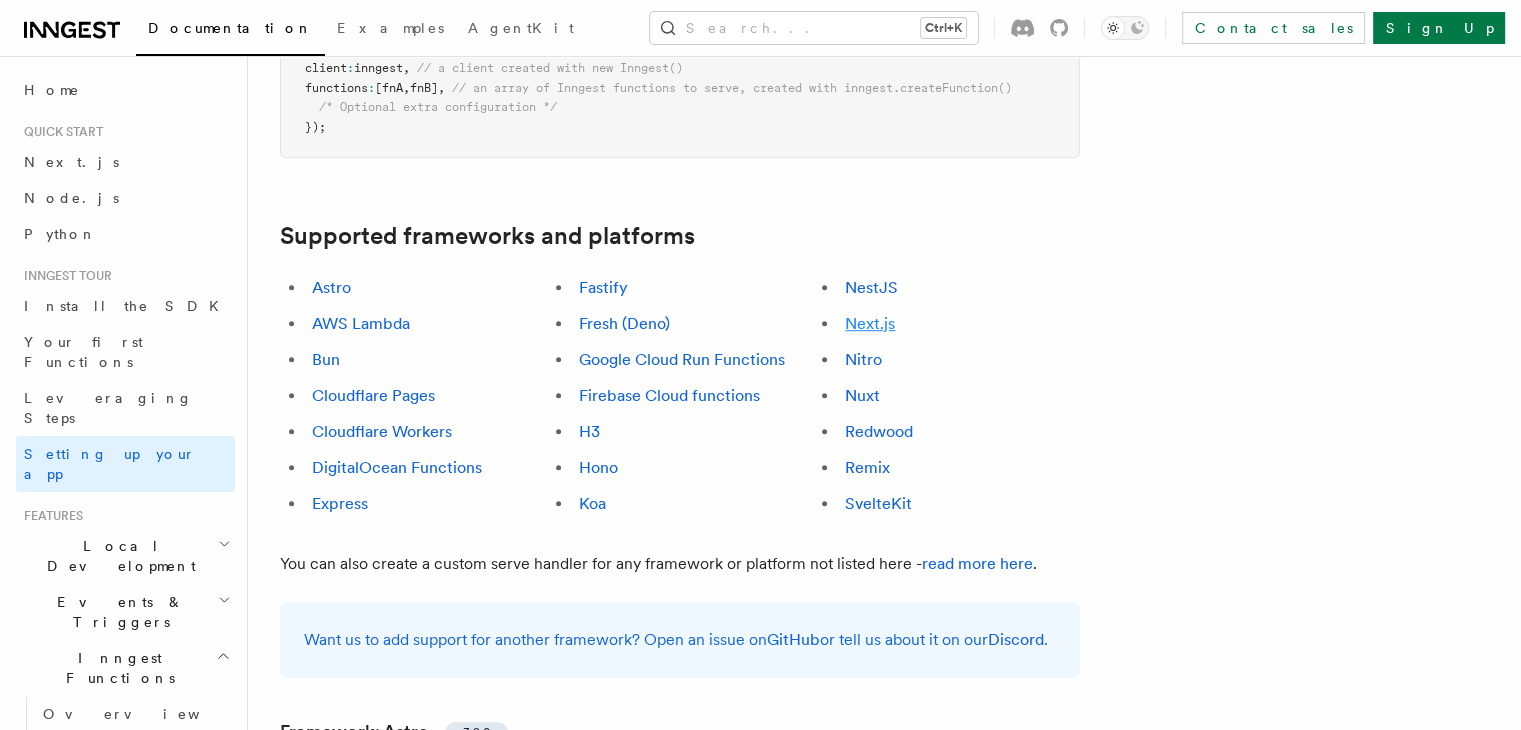 click on "Next.js" at bounding box center (870, 323) 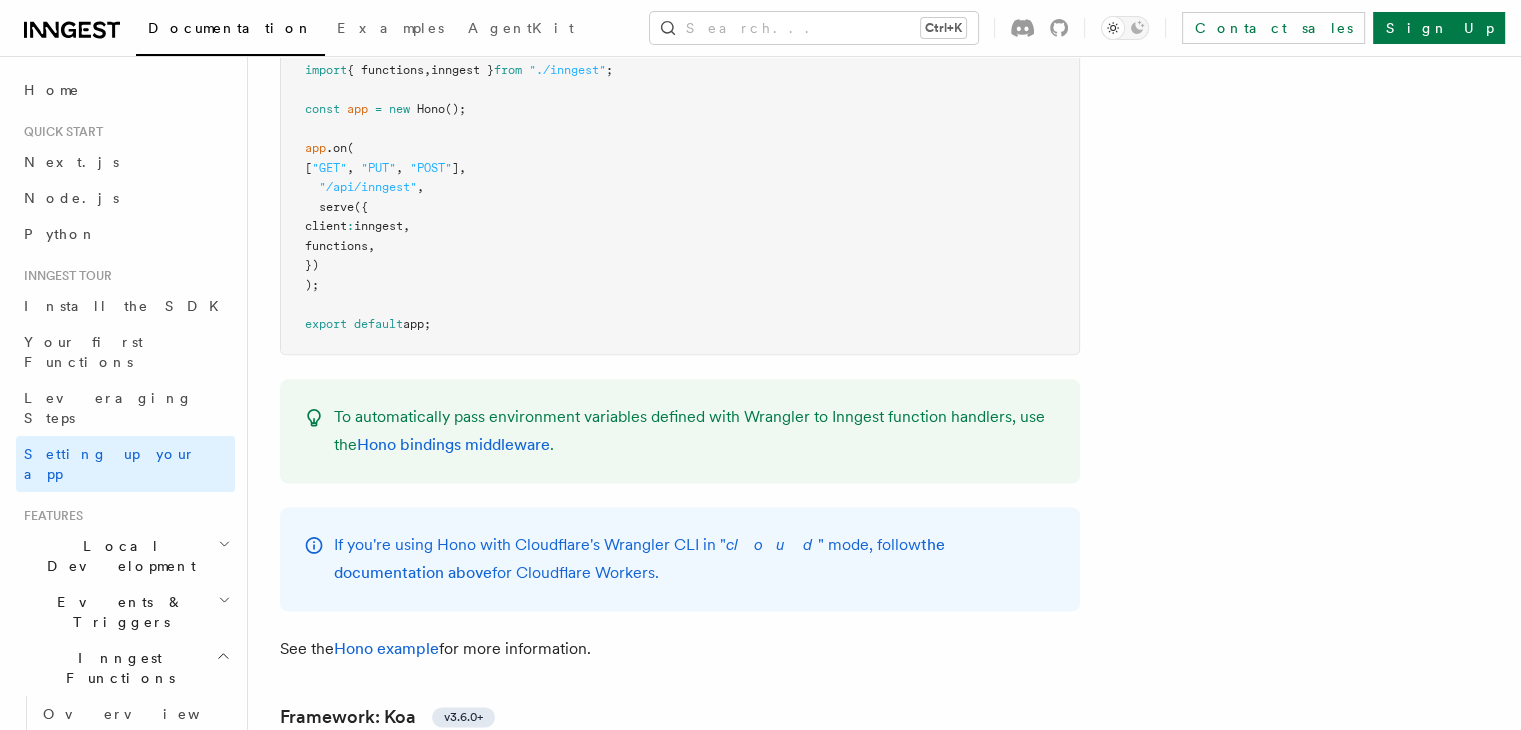 scroll, scrollTop: 12242, scrollLeft: 0, axis: vertical 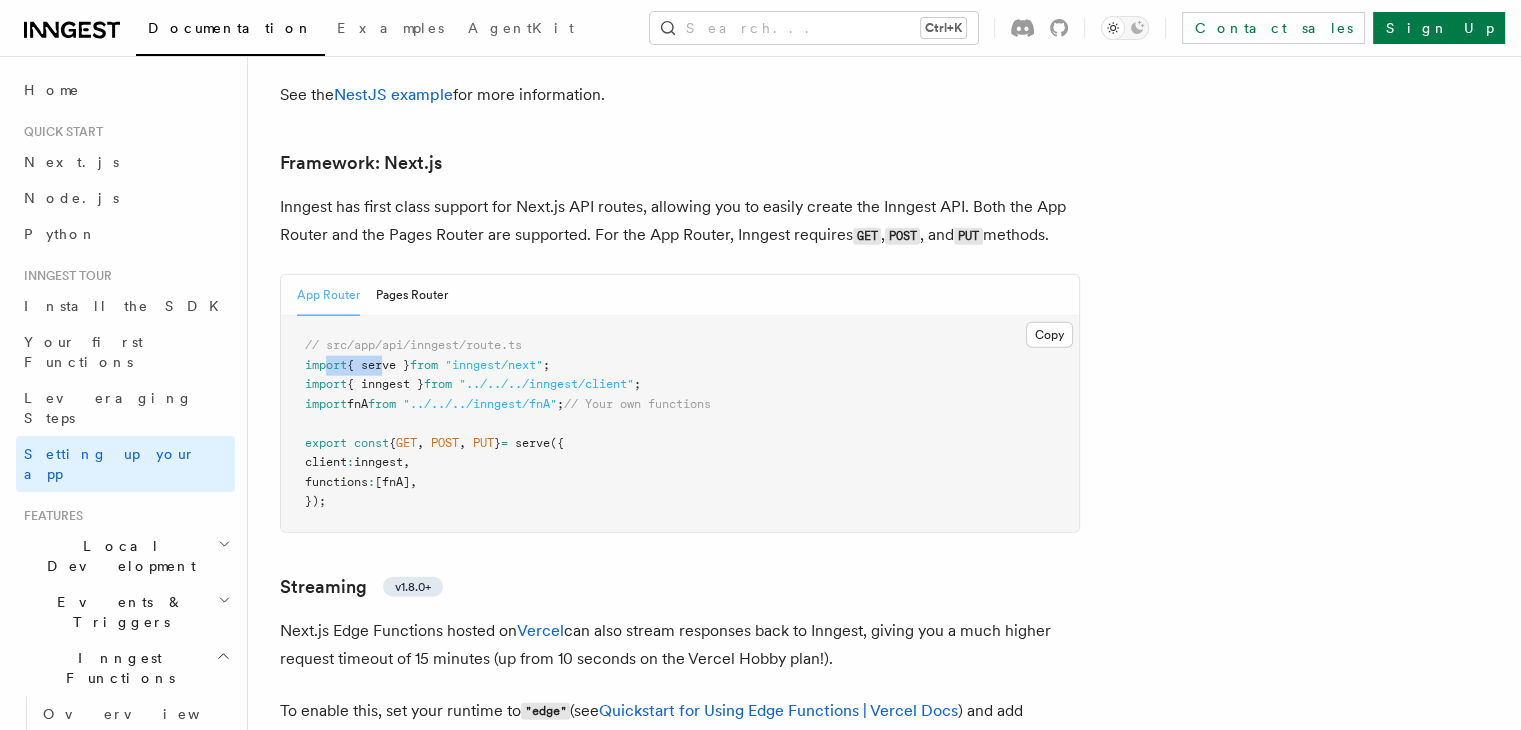 drag, startPoint x: 353, startPoint y: 314, endPoint x: 413, endPoint y: 311, distance: 60.074955 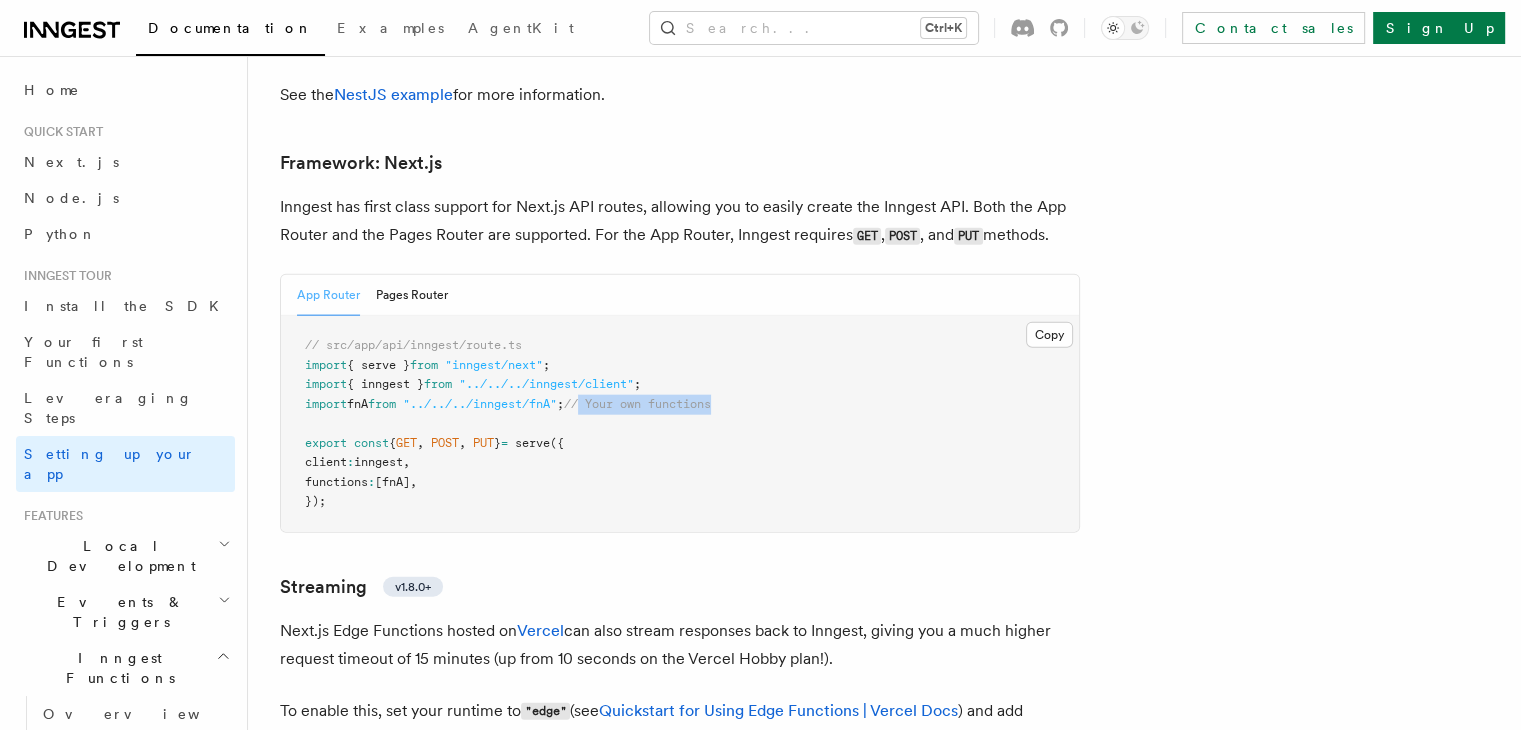 drag, startPoint x: 712, startPoint y: 351, endPoint x: 794, endPoint y: 351, distance: 82 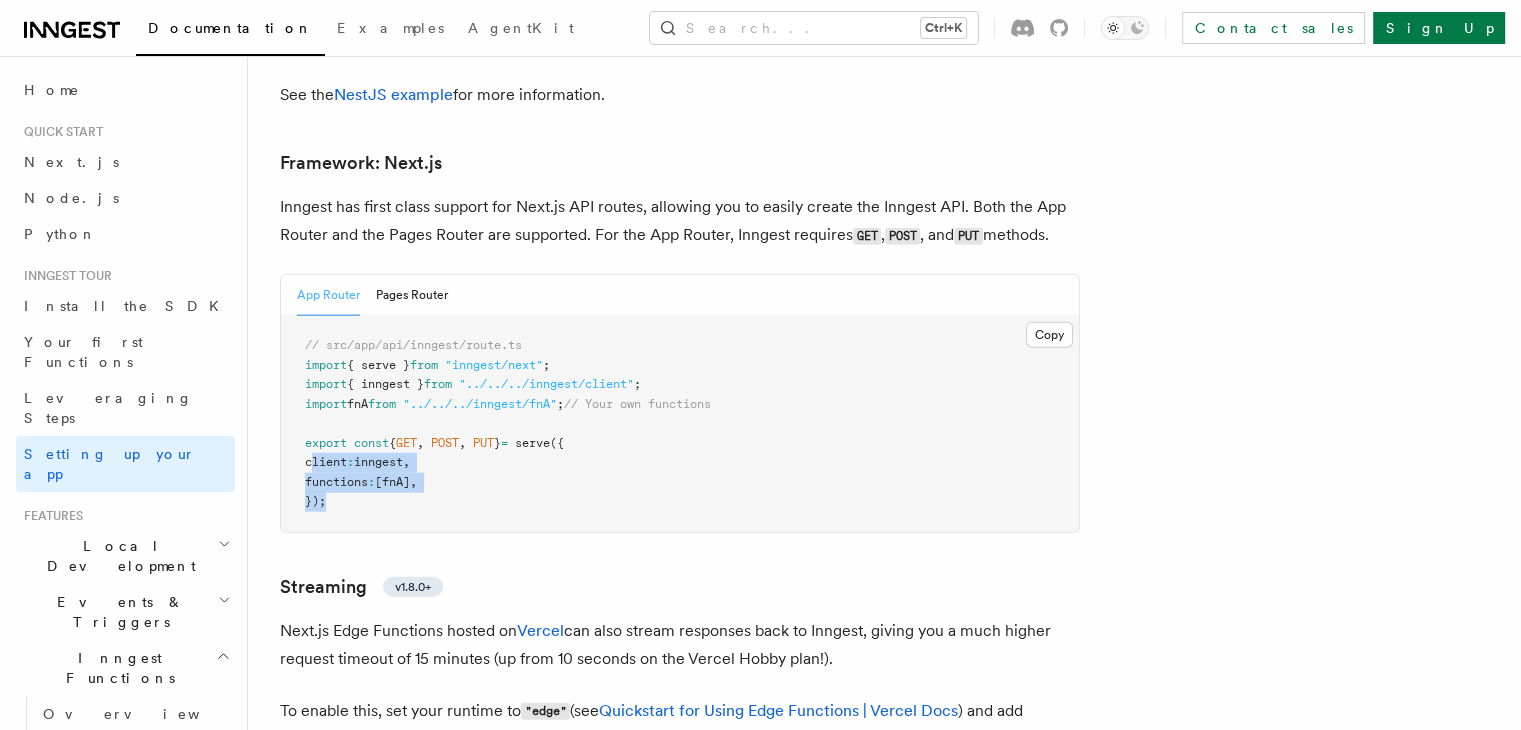 drag, startPoint x: 333, startPoint y: 405, endPoint x: 421, endPoint y: 464, distance: 105.9481 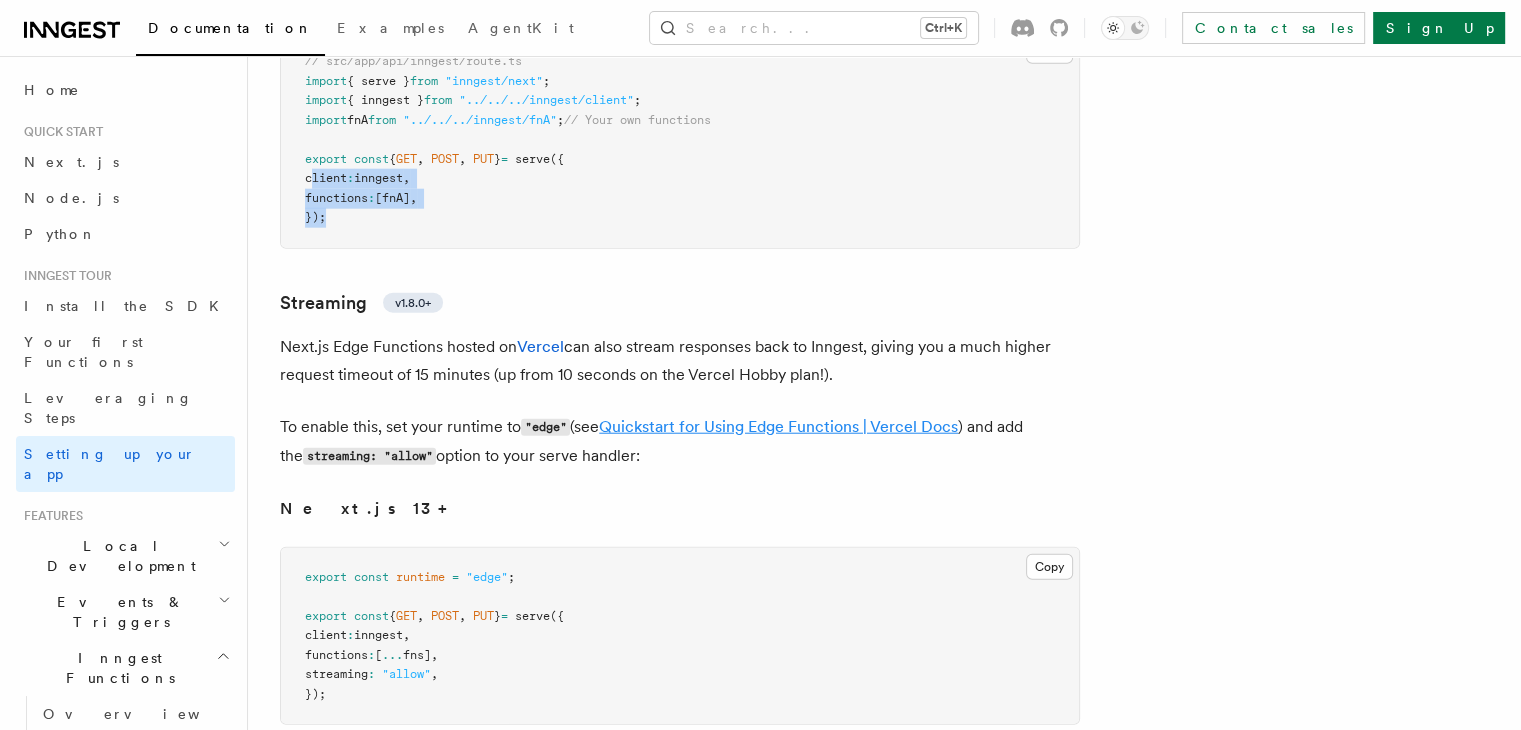 scroll, scrollTop: 12542, scrollLeft: 0, axis: vertical 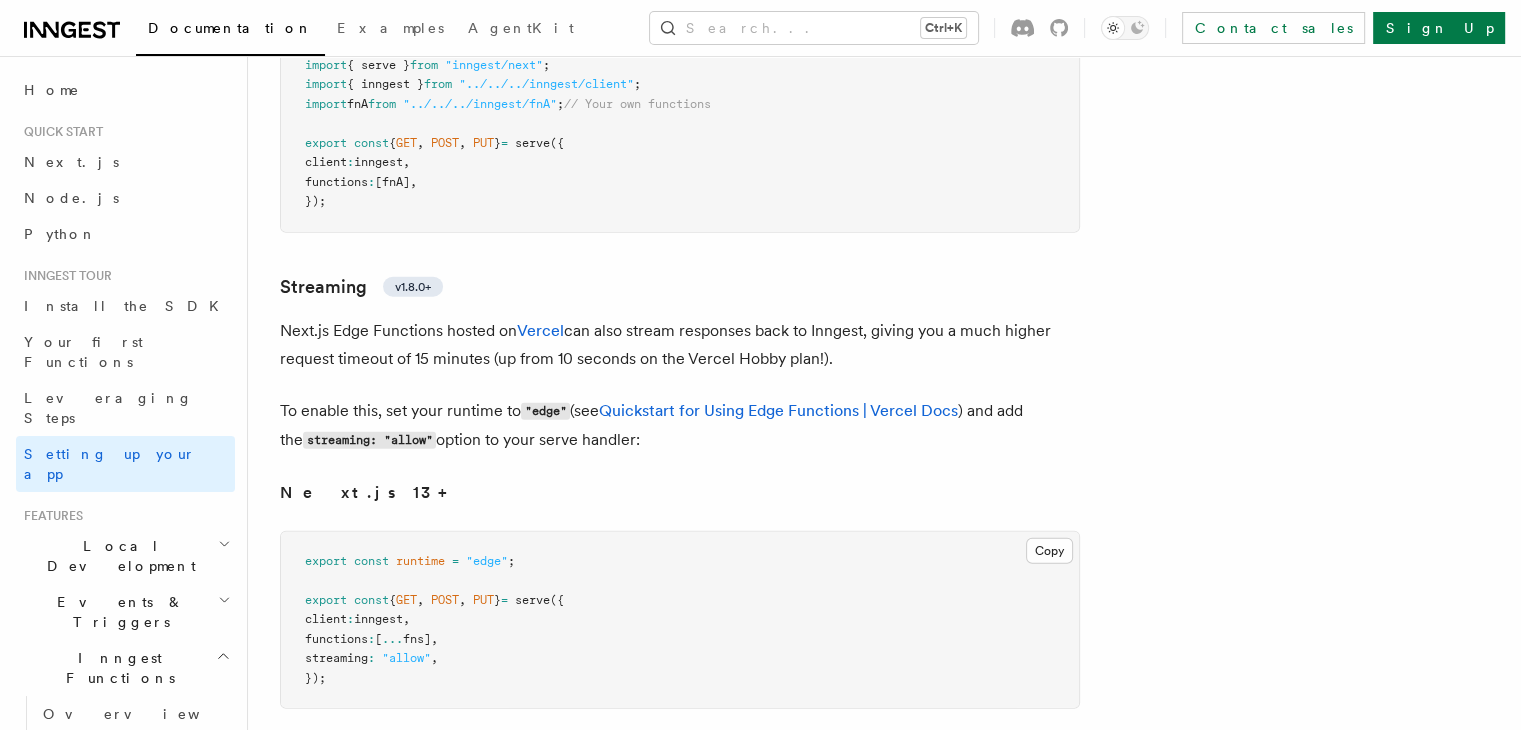 click on "Inngest tour Setting up your Inngest app
With Inngest, you define functions or workflows using the SDK and deploy them to whatever platform or cloud provider you want including including serverless and container runtimes.
For Inngest to remotely execute your functions, you will need to set up a connection between your app and Inngest. This can be done in one of two ways:
serve() Serve your Inngest functions by creating an HTTP endpoint in your application. Ideal for : Serverless platforms like Vercel, Lambda, etc. Adding Inngest to an existing API. Zero changes to your CI/CD pipeline connect() Connect to Inngest's servers using out-bound WebSocket connection. Ideal for : Container runtimes (Kubernetes, Docker, etc.) Latency sensitive applications Horizontal scaling with workers
Inngest functions are portable, so you can migrate between  serve()  and  connect()  as well as cloud providers.
Serving Inngest functions
TypeScript Go Python Inngest provides a  serve() /api/inngest  (though you can  )." at bounding box center [788, -3572] 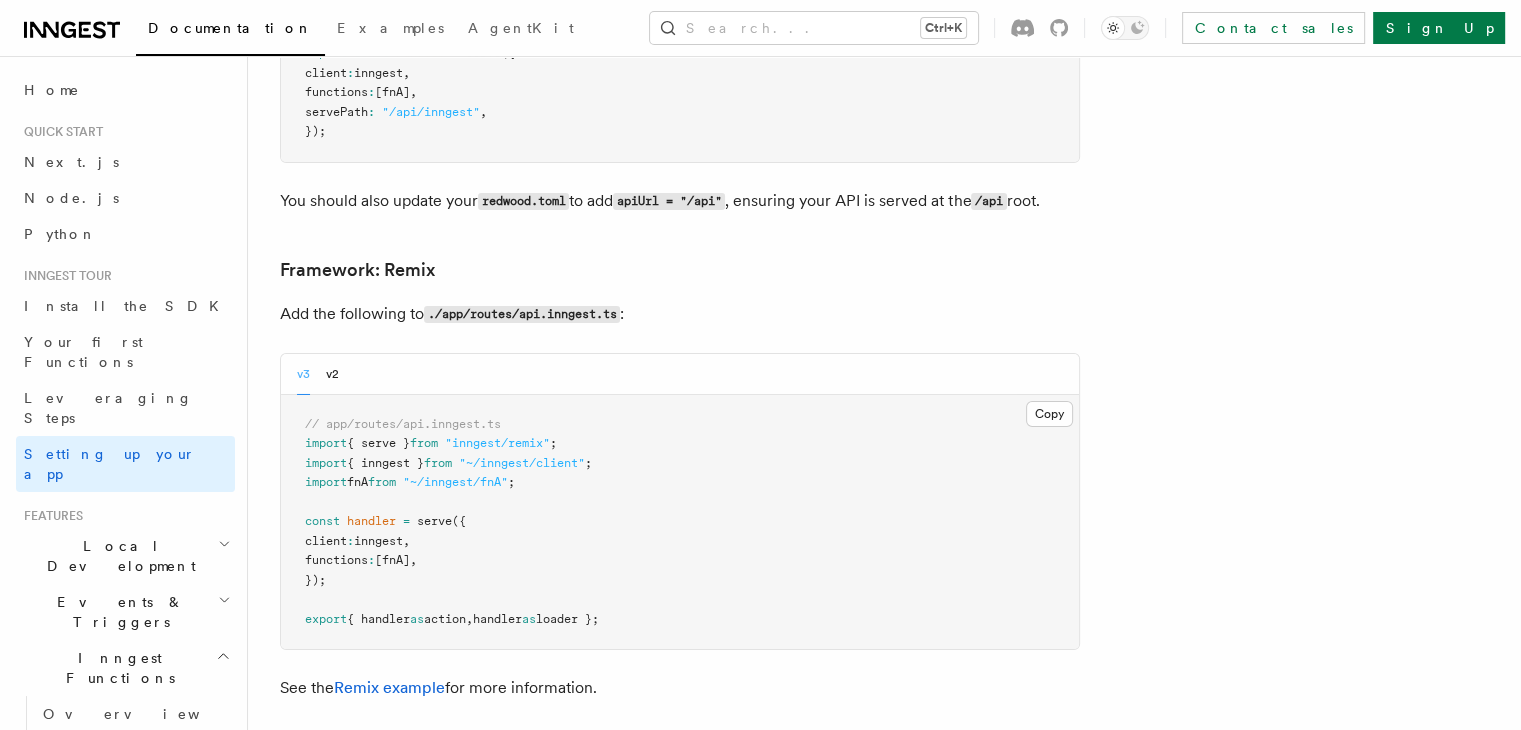 scroll, scrollTop: 14542, scrollLeft: 0, axis: vertical 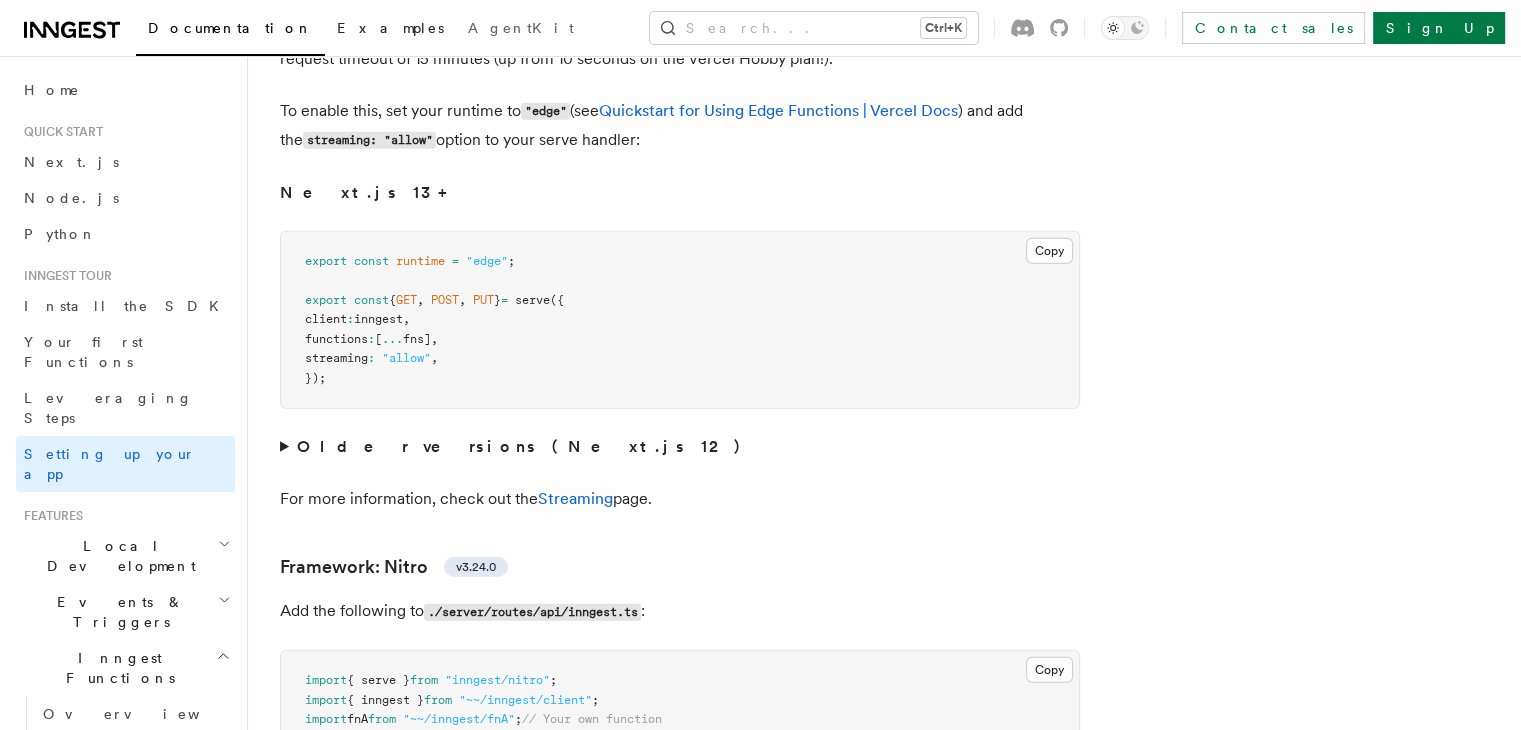 click on "Examples" at bounding box center (390, 28) 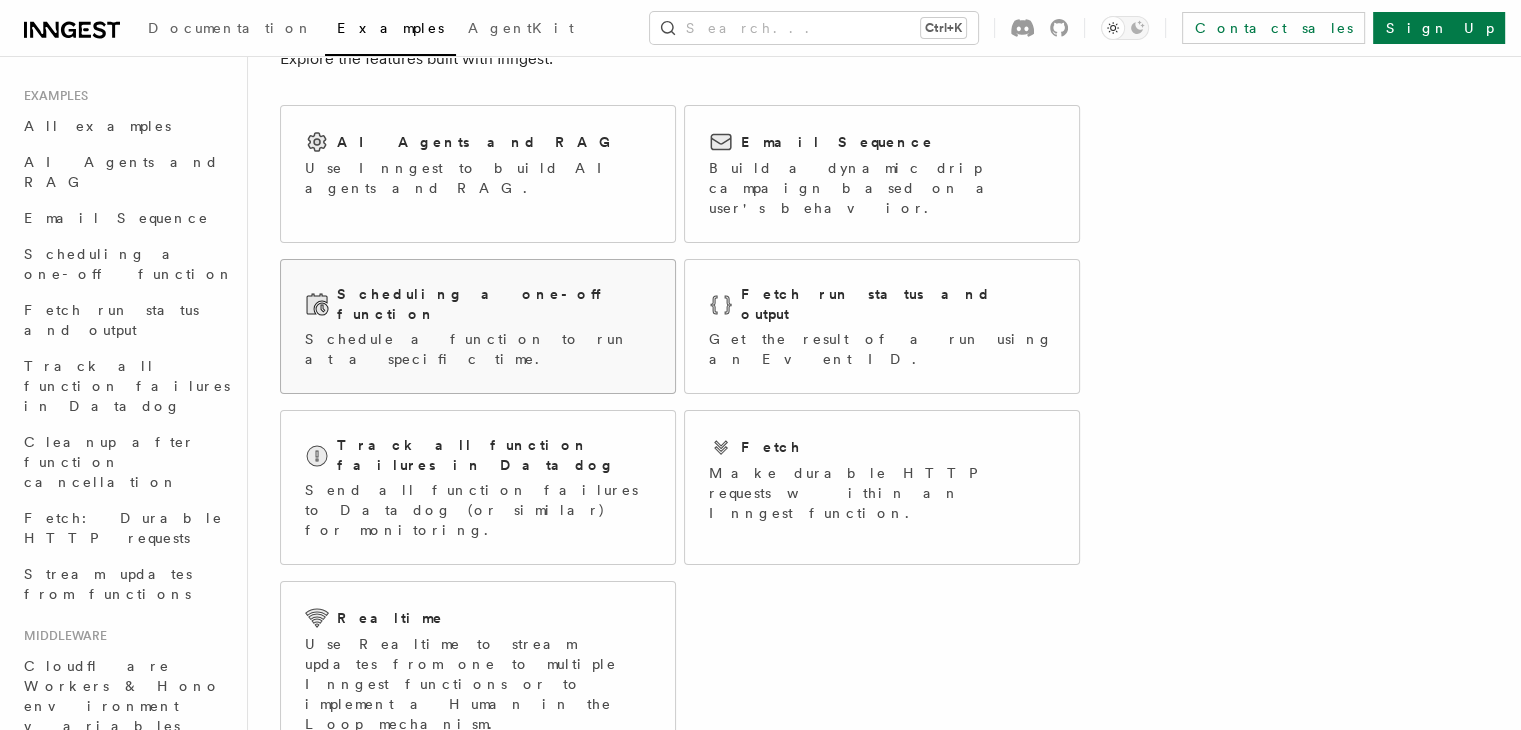 scroll, scrollTop: 0, scrollLeft: 0, axis: both 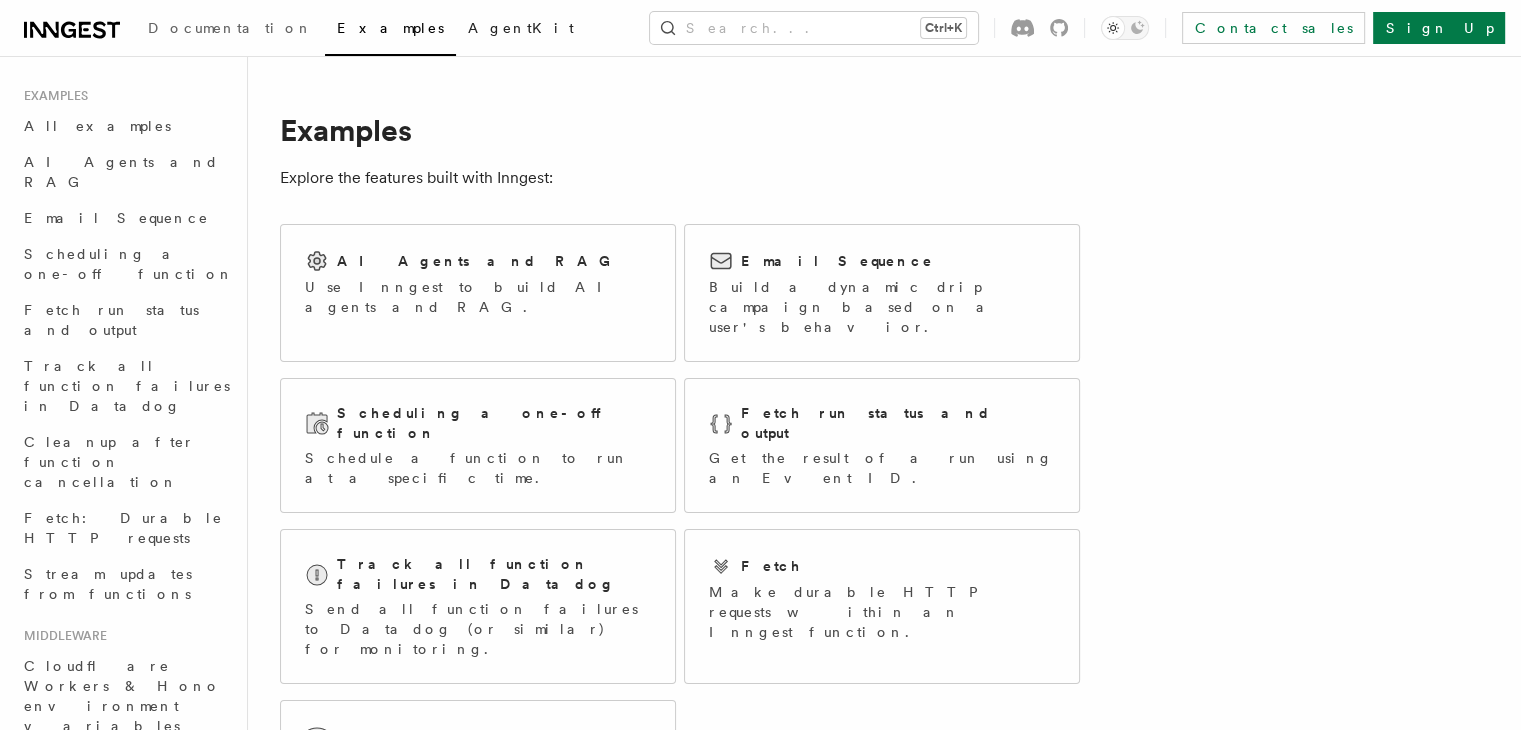 click on "AgentKit" at bounding box center (521, 28) 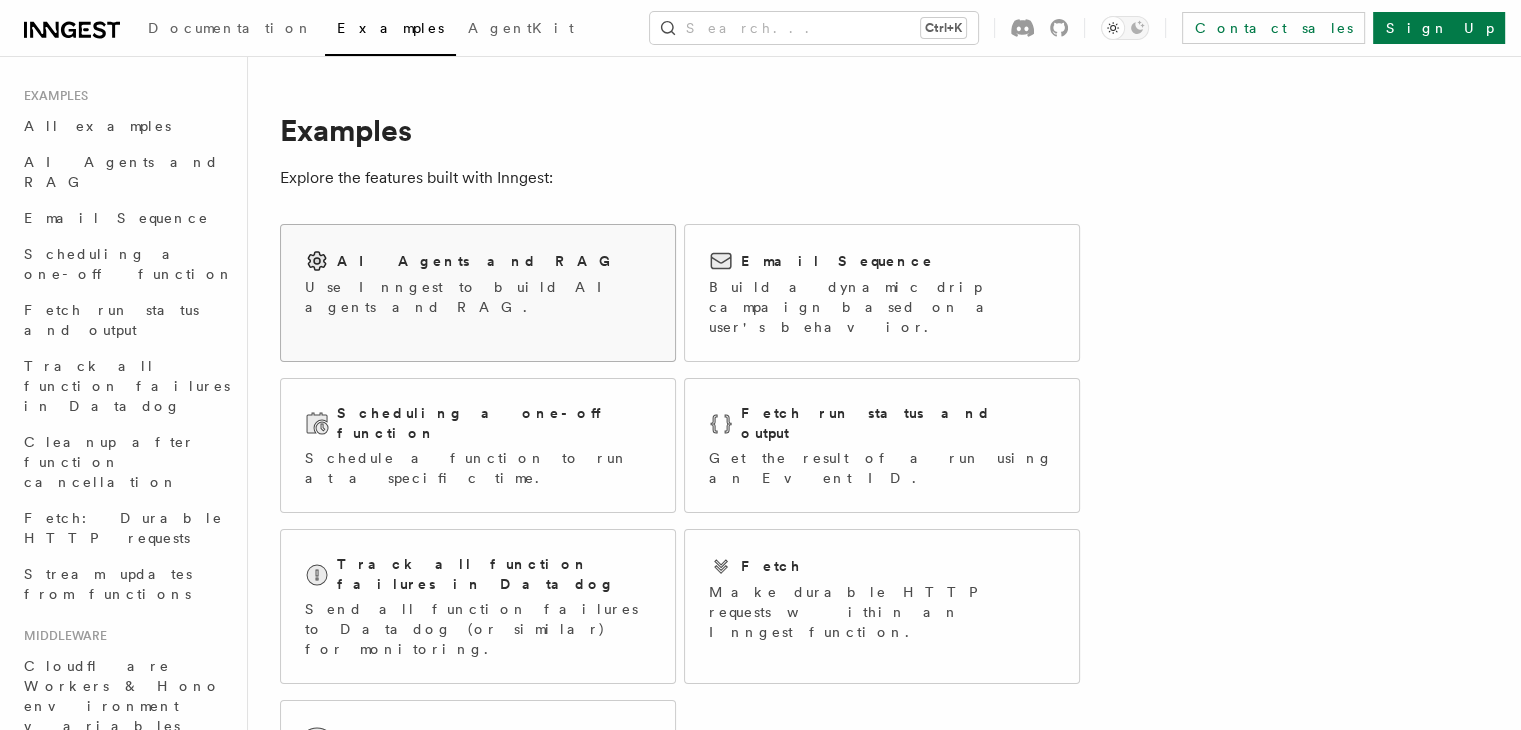drag, startPoint x: 502, startPoint y: 287, endPoint x: 503, endPoint y: 297, distance: 10.049875 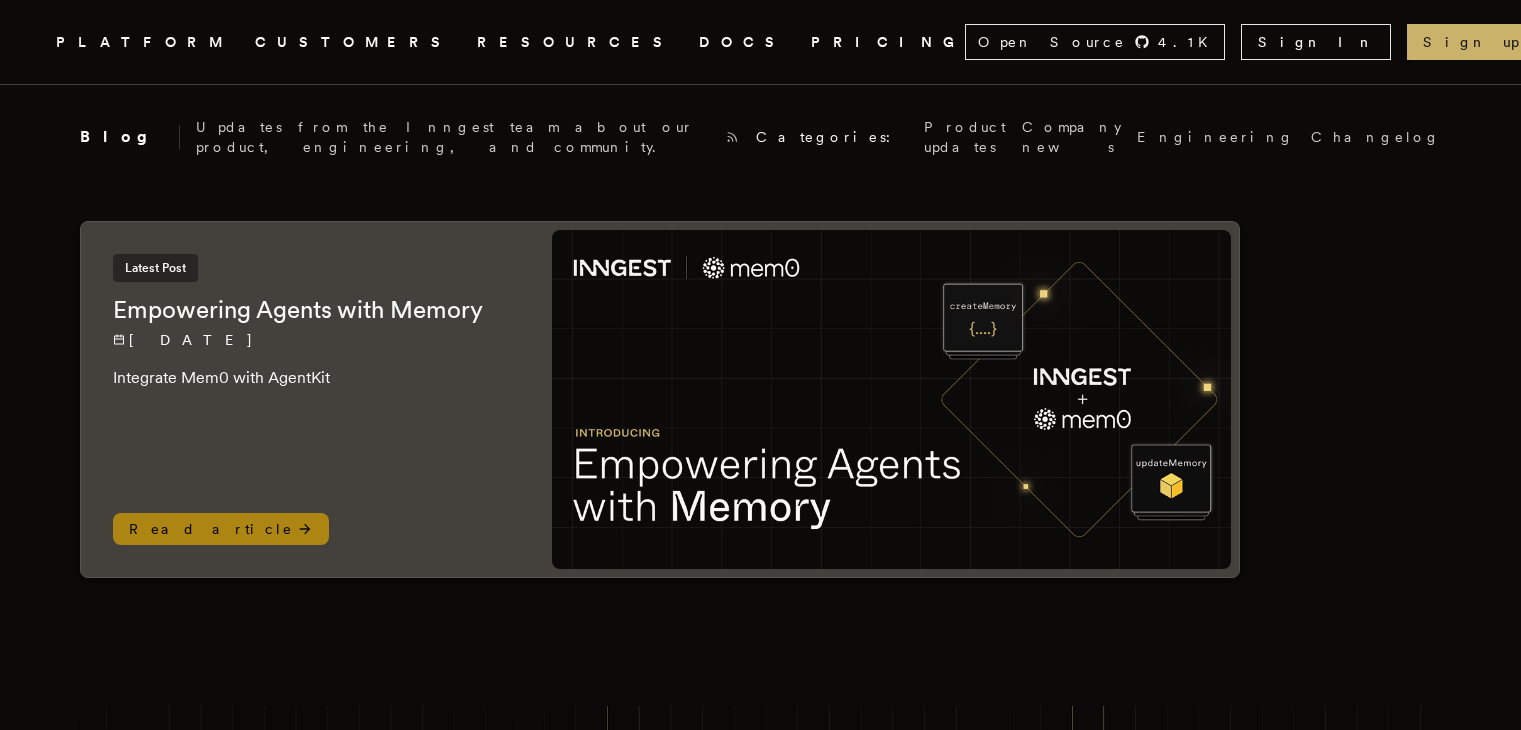 scroll, scrollTop: 0, scrollLeft: 0, axis: both 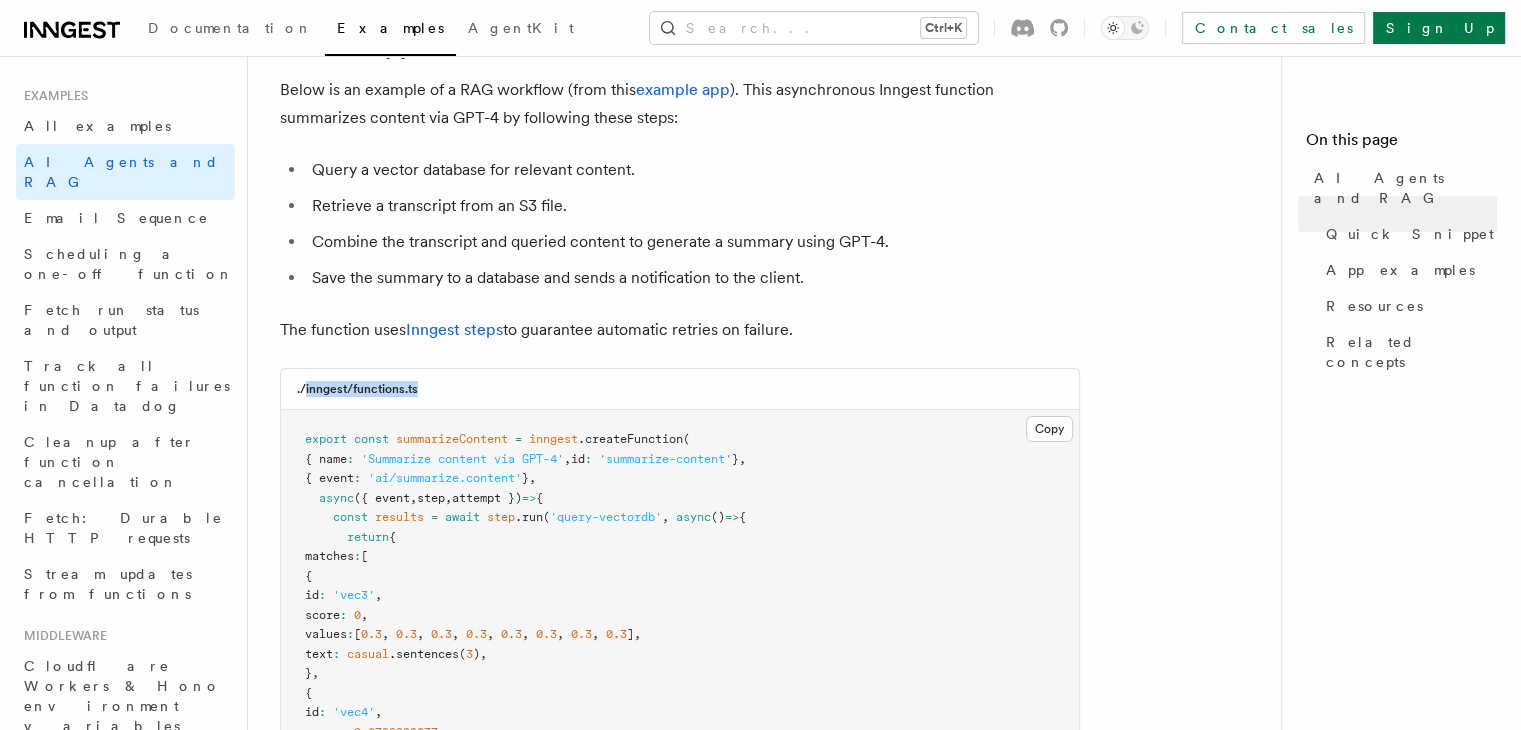 drag, startPoint x: 471, startPoint y: 386, endPoint x: 535, endPoint y: 387, distance: 64.00781 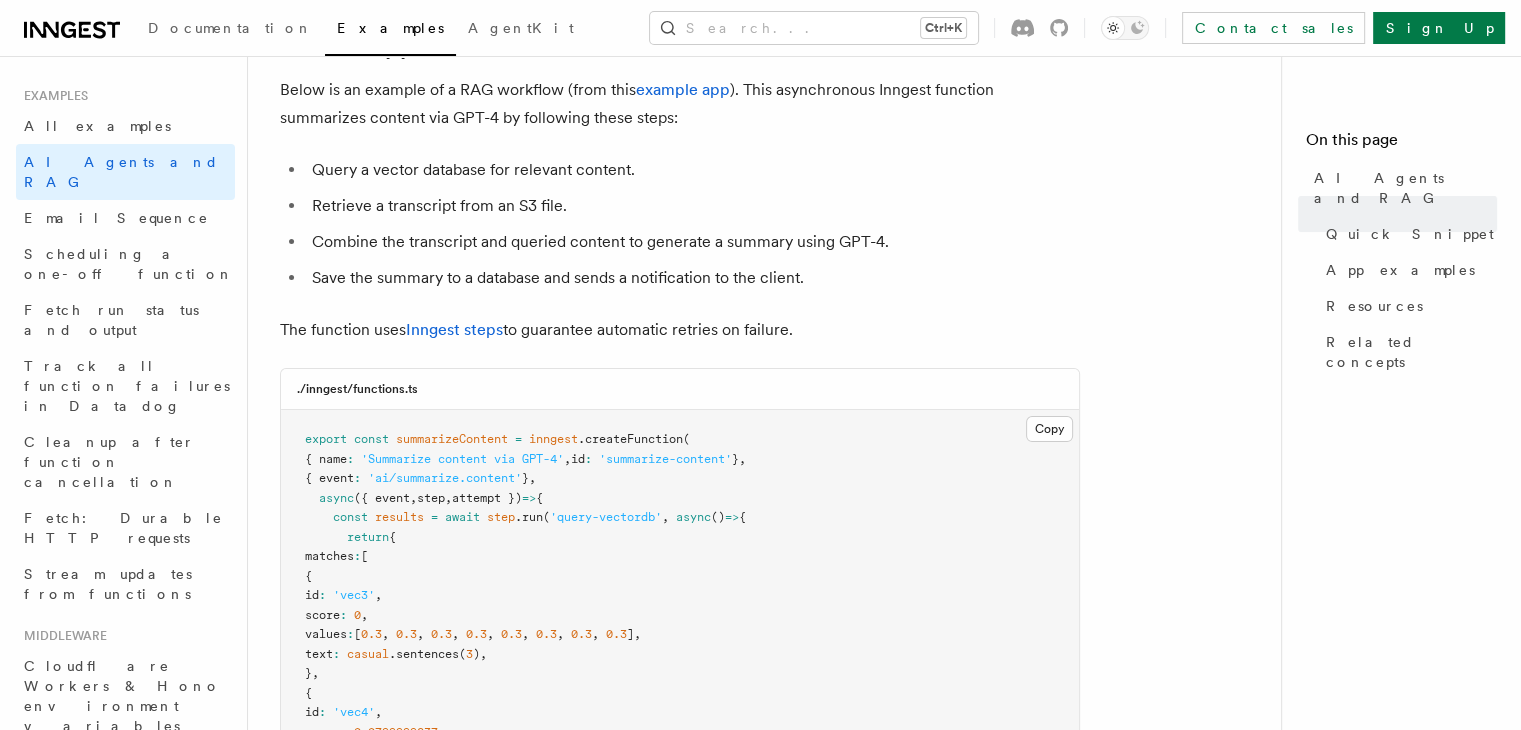 click on "export   const   summarizeContent   =   inngest .createFunction (
{ name :   'Summarize content via GPT-4' ,  id :   'summarize-content'  } ,
{ event :   'ai/summarize.content'  } ,
async  ({ event ,  step ,  attempt })  =>  {
const   results   =   await   step .run ( 'query-vectordb' ,   async  ()  =>  {
return  {
matches :  [
{
id :   'vec3' ,
score :   0 ,
values :  [ 0.3 ,   0.3 ,   0.3 ,   0.3 ,   0.3 ,   0.3 ,   0.3 ,   0.3 ] ,
text :   casual .sentences ( 3 ) ,
} ,
{
id :   'vec4' ,
score :   0.0799999237 ,
values :  [ 0.4 ,   0.4 ,   0.4 ,   0.4 ,   0.4 ,   0.4 ,   0.4 ,   0.4 ] ,
text :   casual .sentences ( 3 ) ,
} ,
{
id :   'vec2' ,
score :   0.0800000429 ,
values :  [ 0.2 ,   0.2 ,   0.2 ,   0.2 ,   0.2 ,   0.2 ,   0.2 ,   0.2 ] ,
:   casual ( 3" at bounding box center (680, 1083) 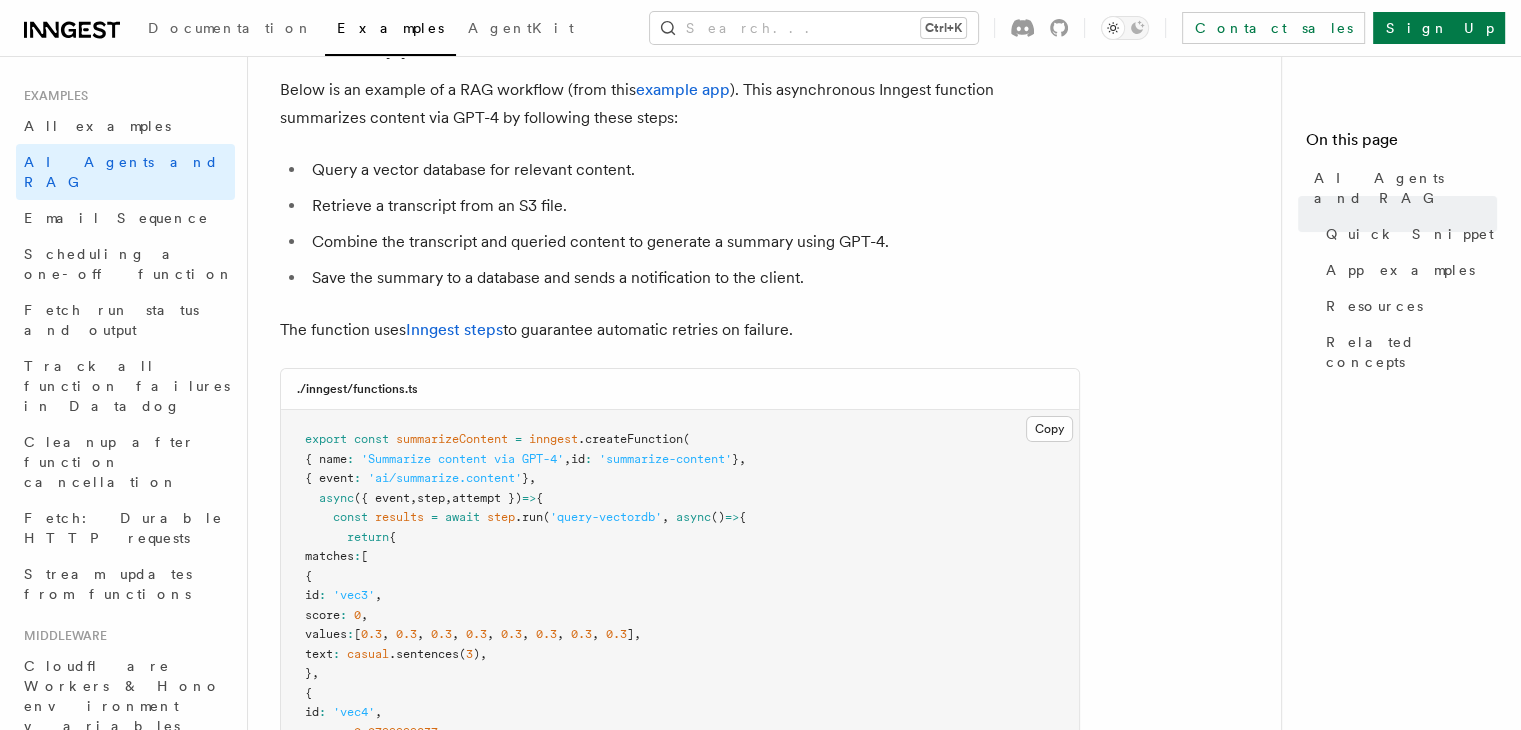 scroll, scrollTop: 200, scrollLeft: 0, axis: vertical 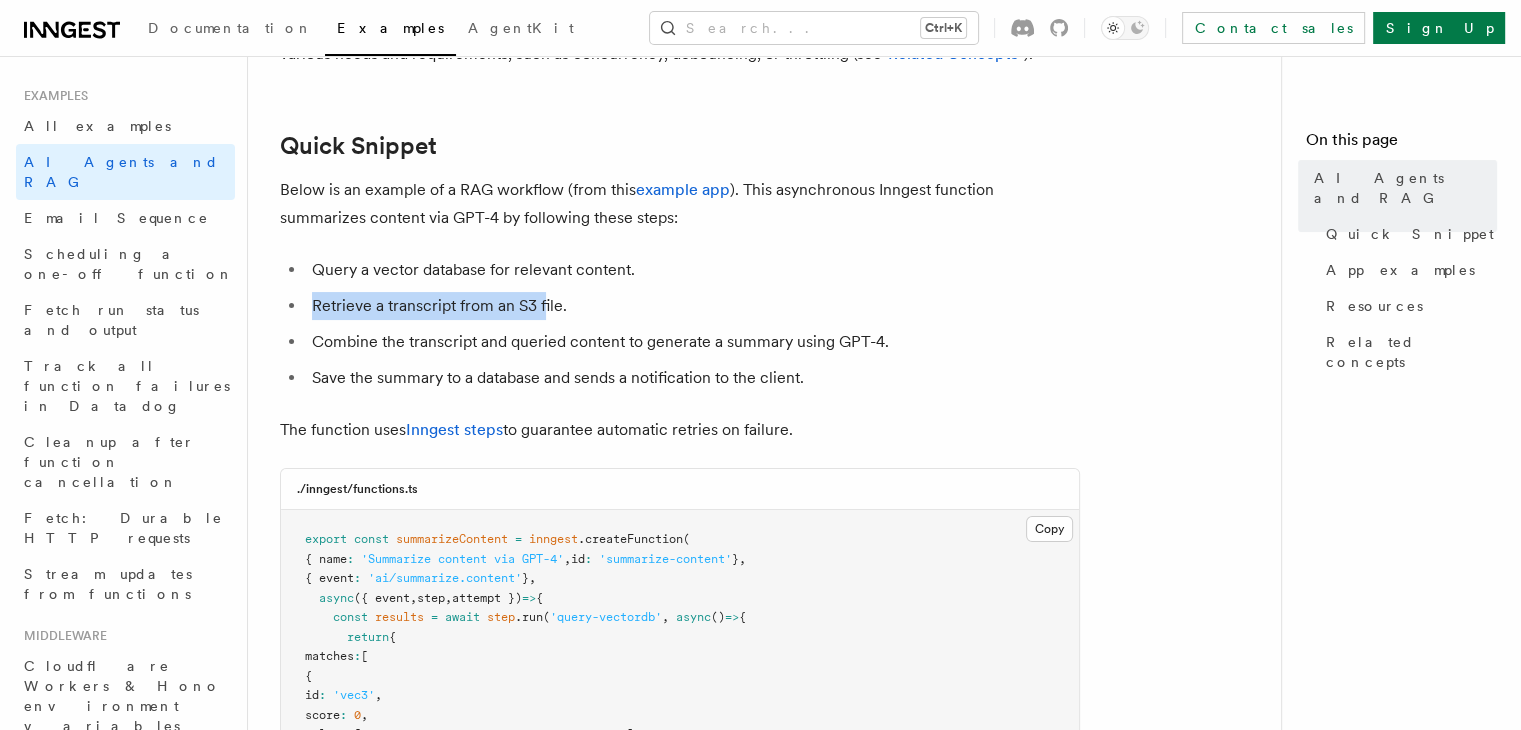 drag, startPoint x: 294, startPoint y: 307, endPoint x: 640, endPoint y: 309, distance: 346.00577 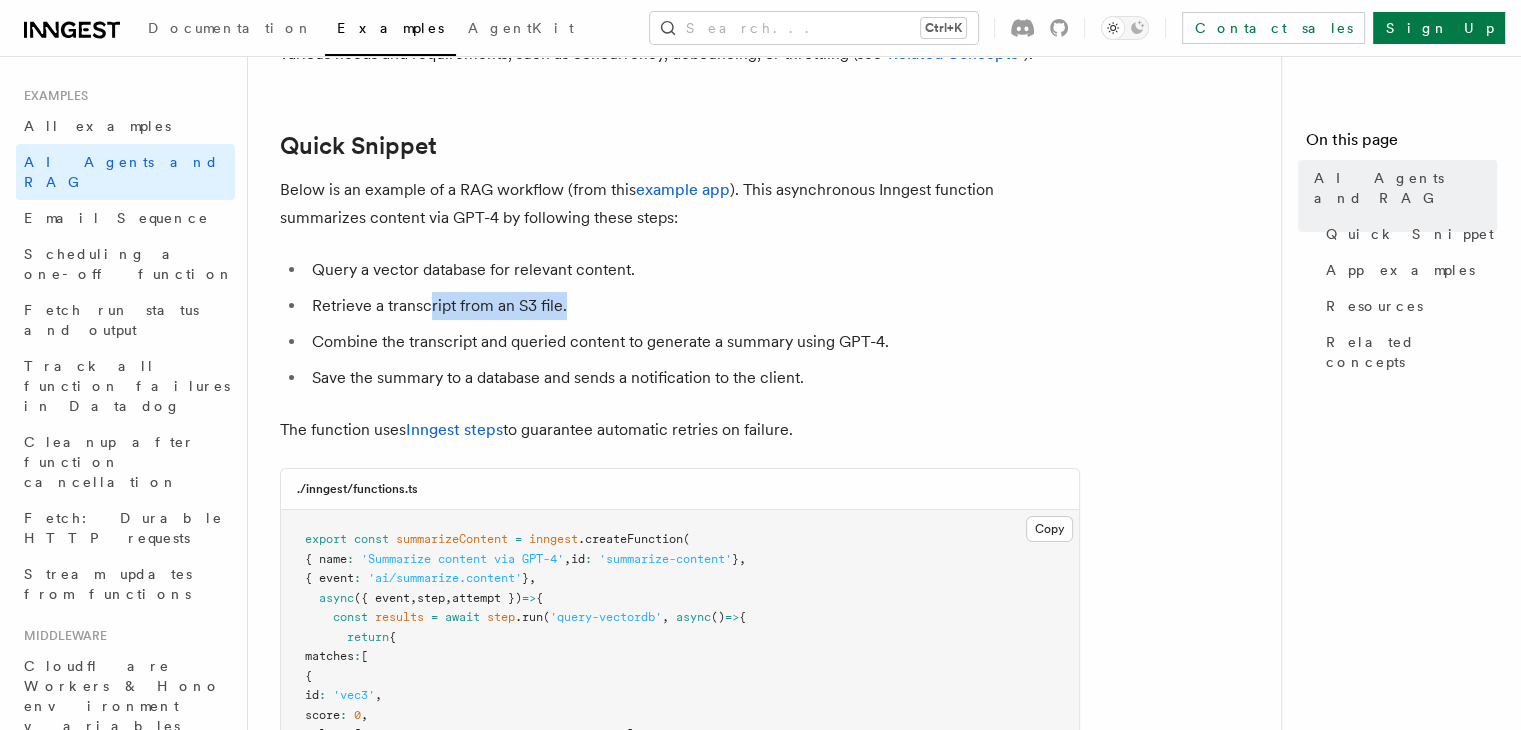 drag, startPoint x: 674, startPoint y: 316, endPoint x: 433, endPoint y: 313, distance: 241.01868 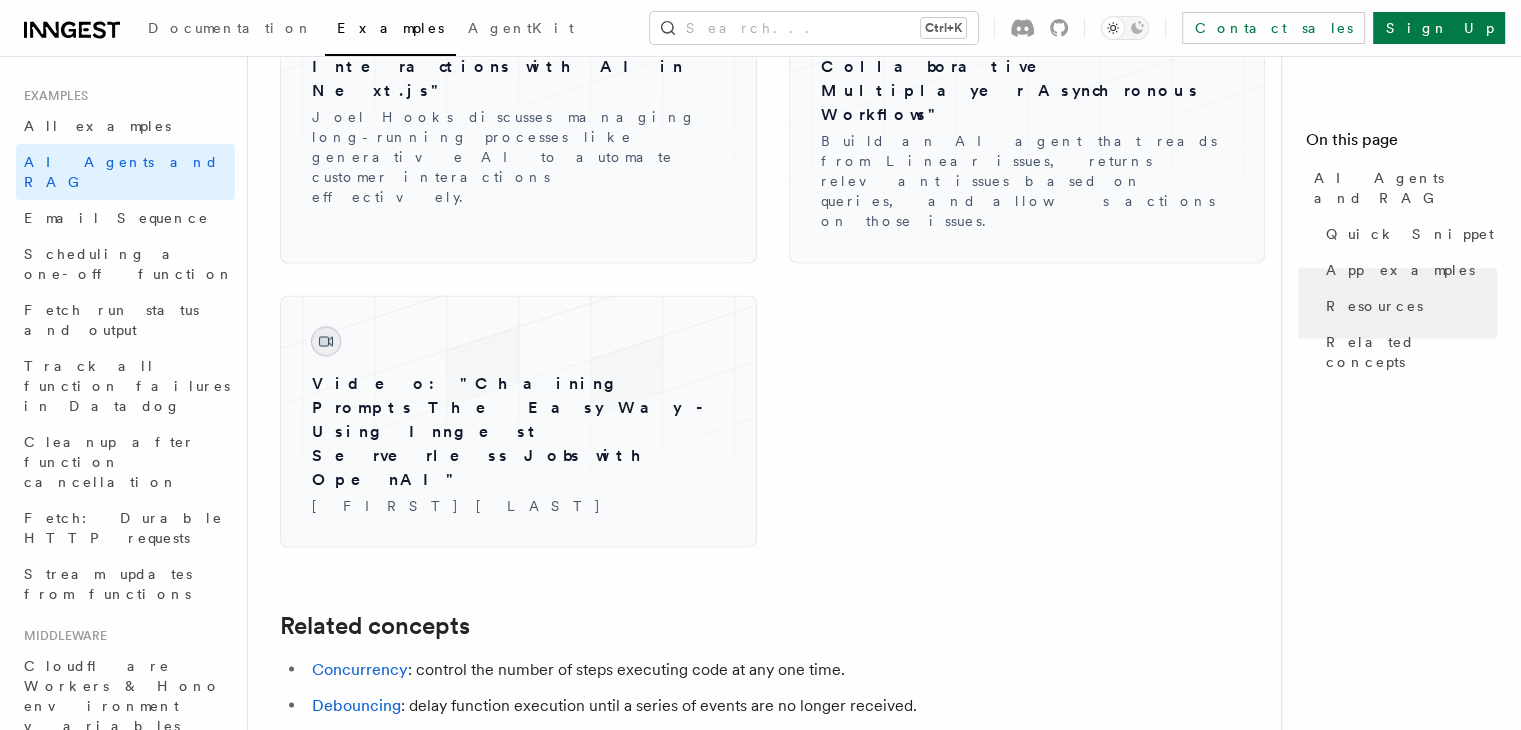scroll, scrollTop: 3597, scrollLeft: 0, axis: vertical 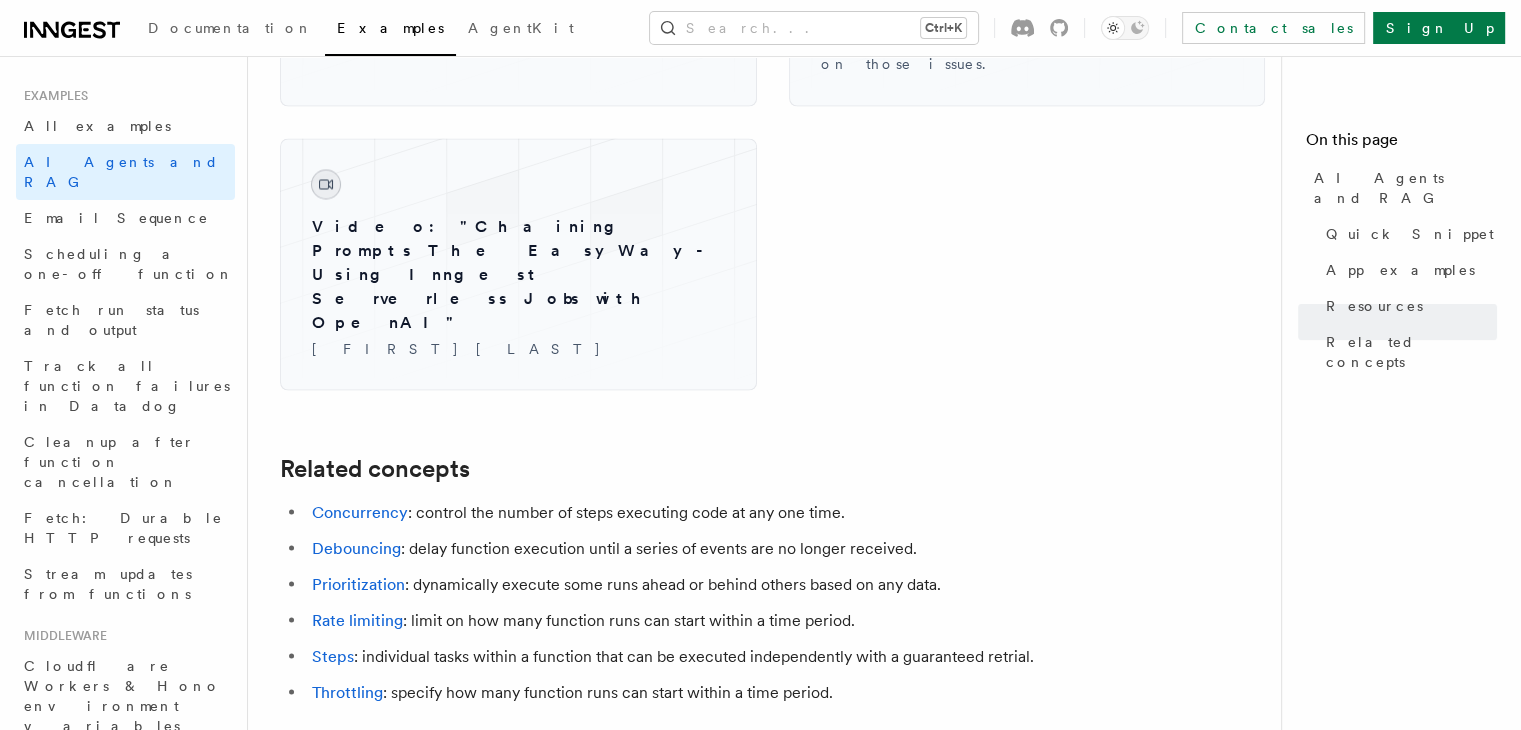 click on "All examples" at bounding box center (347, 952) 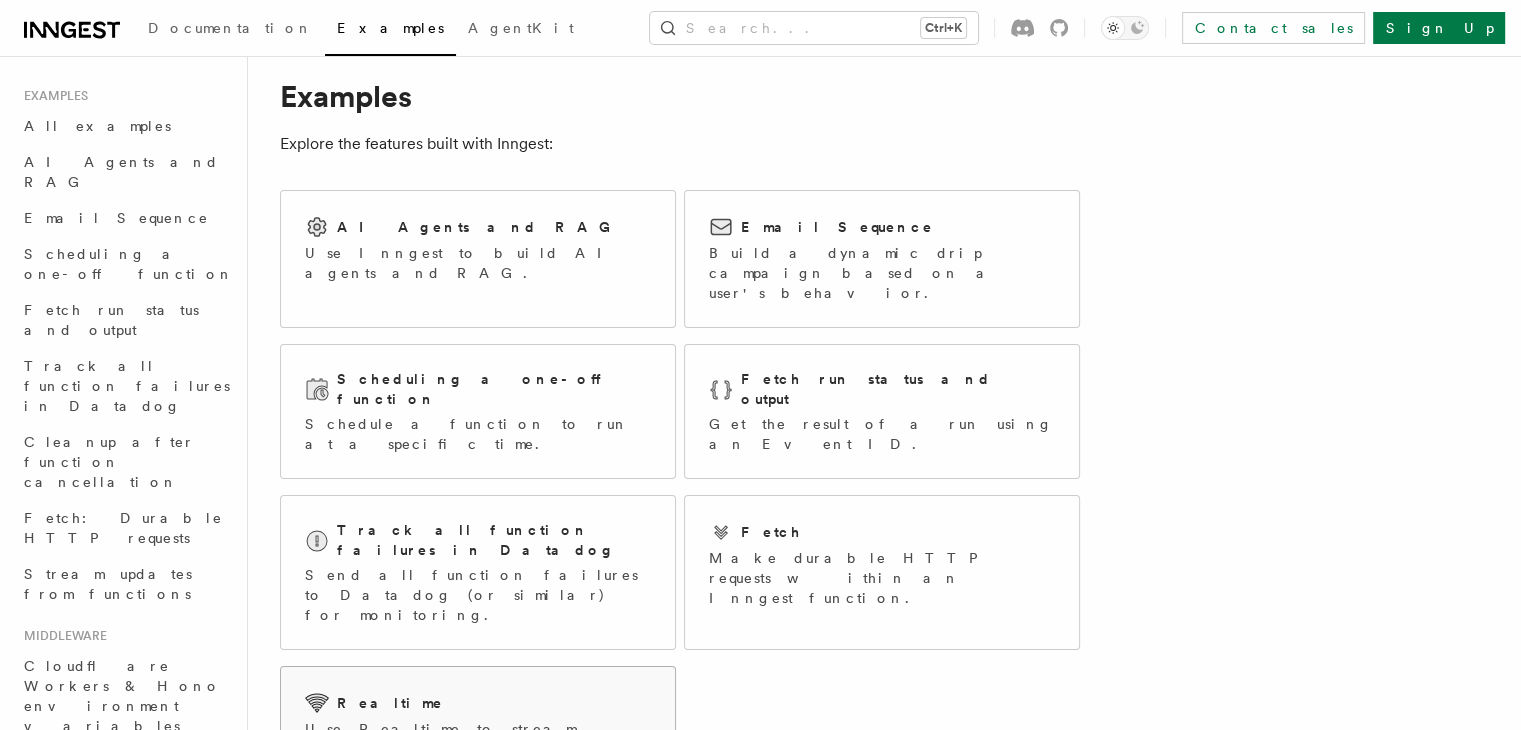 scroll, scrollTop: 0, scrollLeft: 0, axis: both 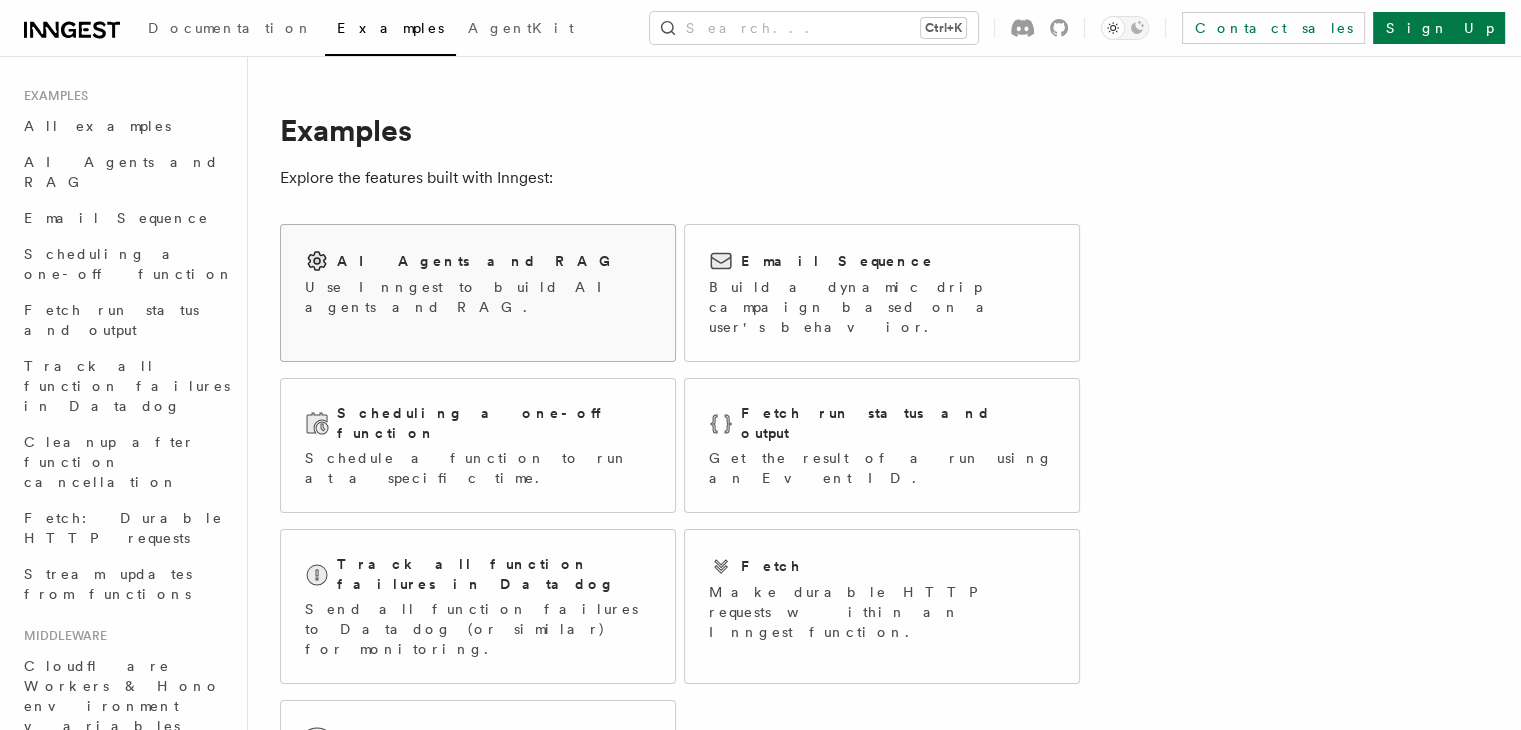 click on "Use Inngest to build AI agents and RAG." at bounding box center (478, 297) 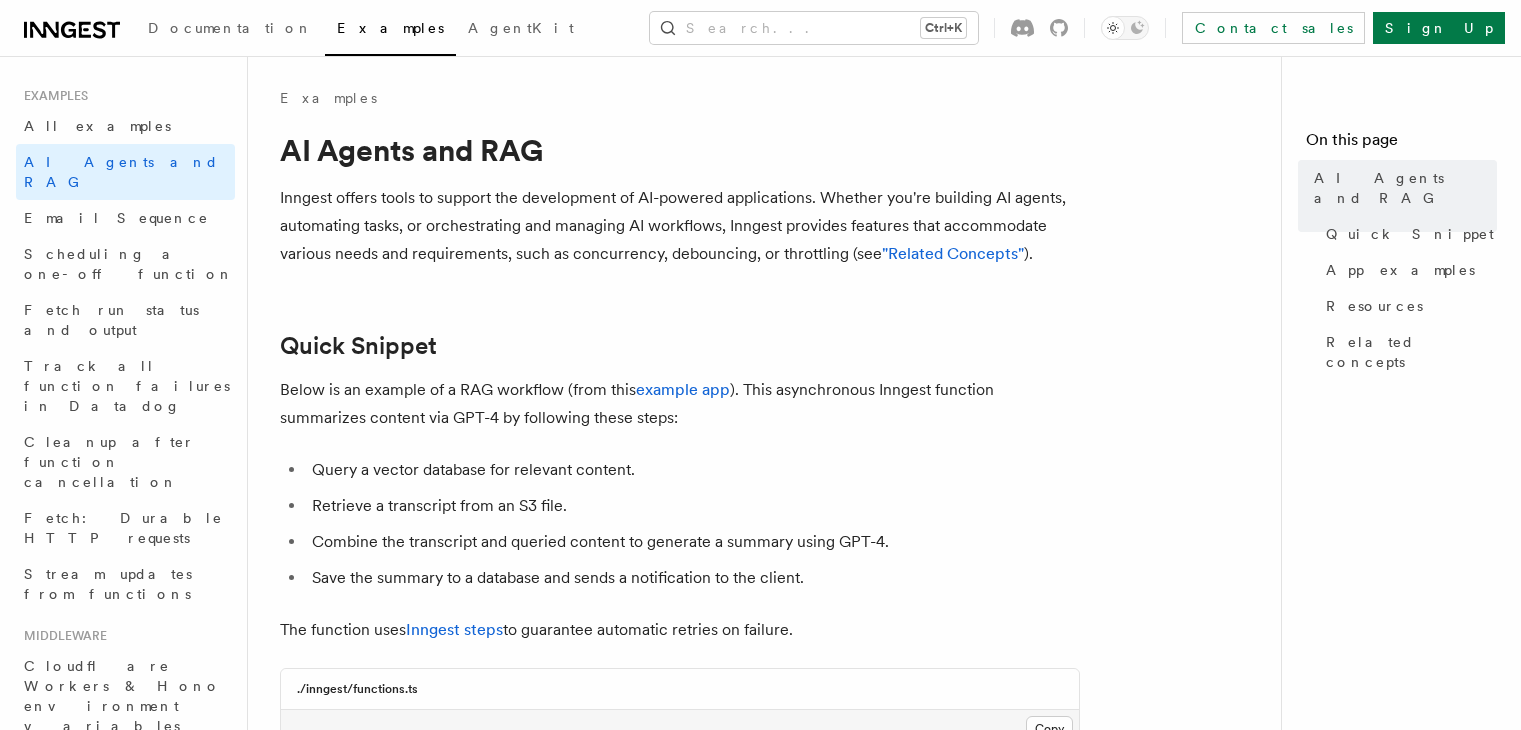 scroll, scrollTop: 0, scrollLeft: 0, axis: both 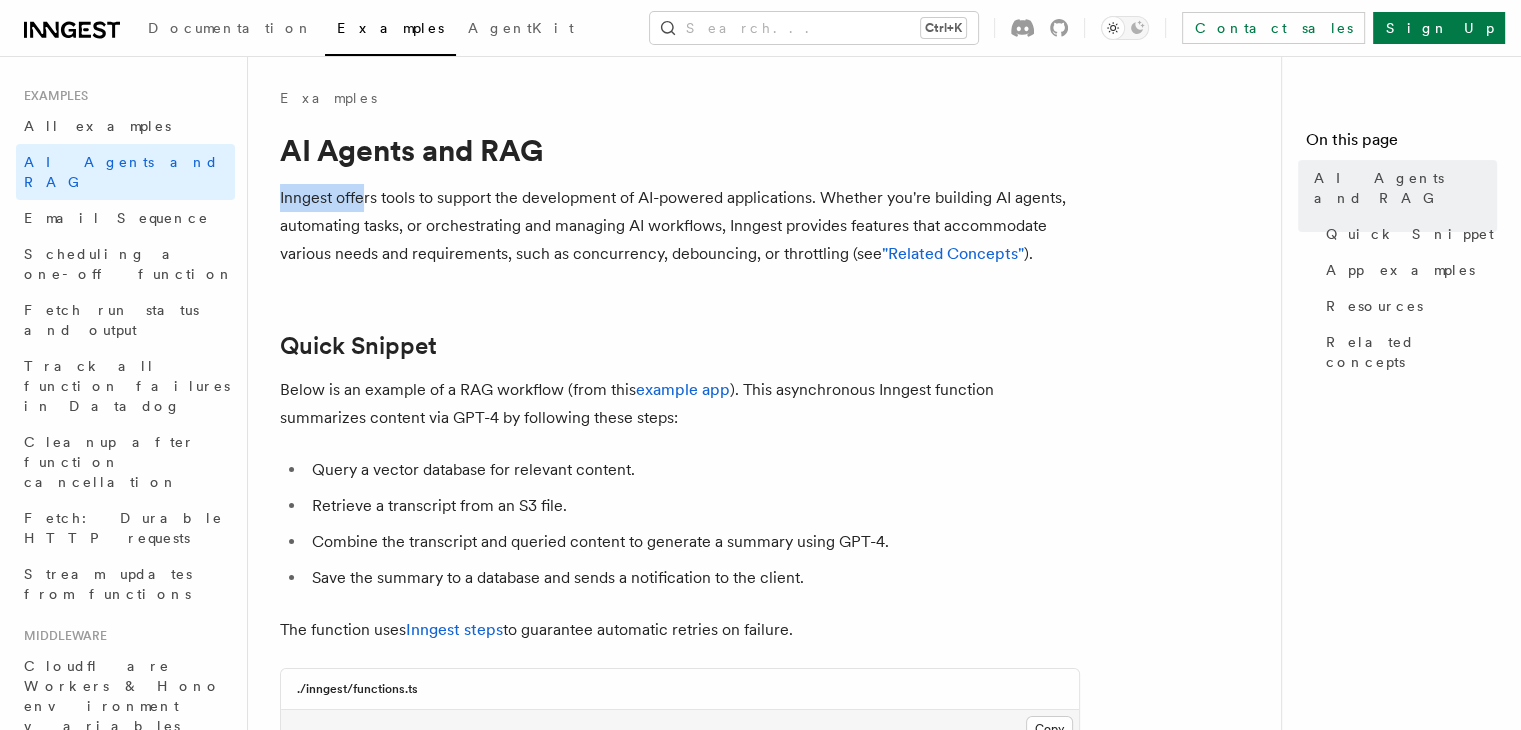 drag, startPoint x: 272, startPoint y: 183, endPoint x: 389, endPoint y: 193, distance: 117.426575 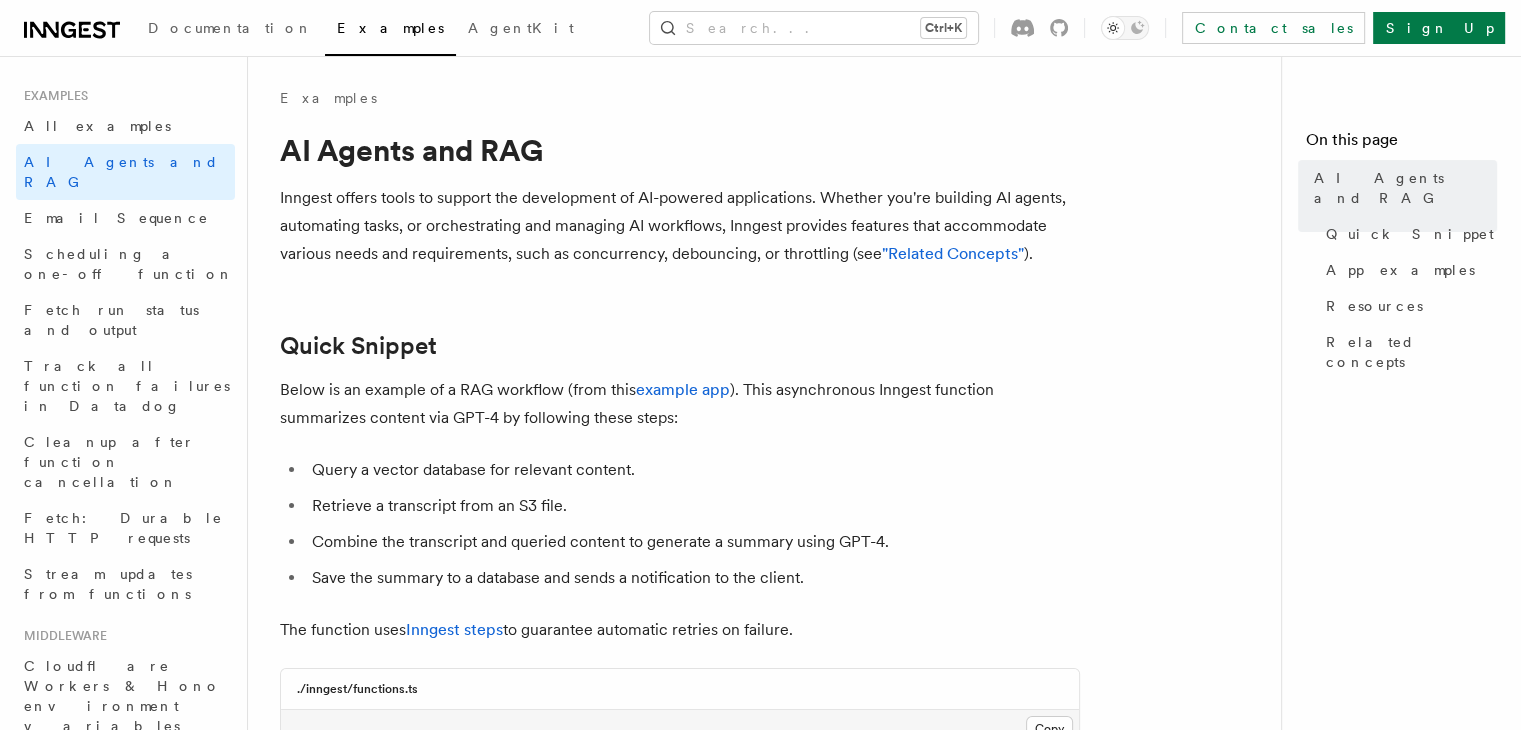 click on "Inngest offers tools to support the development of AI-powered applications. Whether you're building AI agents, automating tasks, or orchestrating and managing AI workflows, Inngest provides features that accommodate various needs and requirements, such as concurrency, debouncing, or throttling (see  "Related Concepts" )." at bounding box center [680, 226] 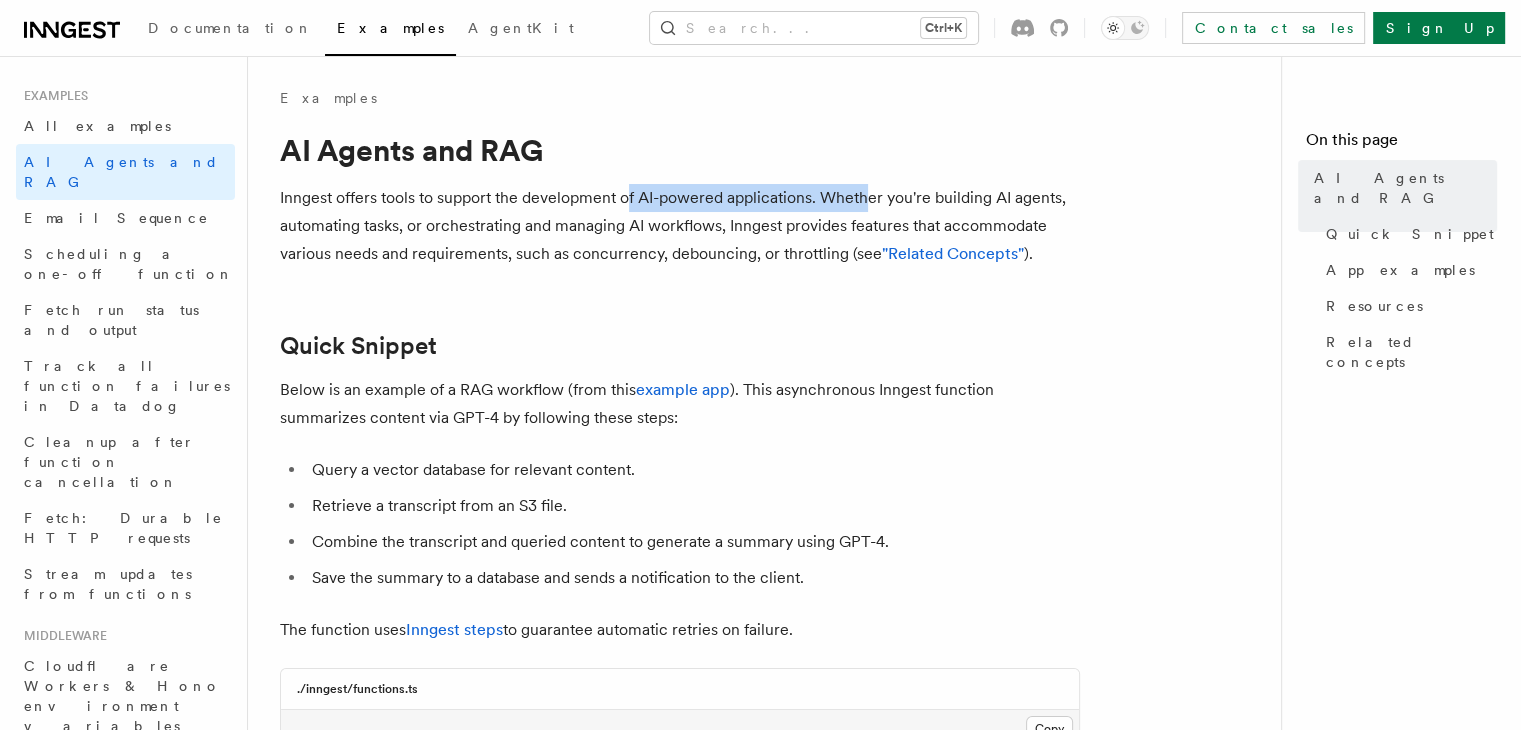 drag, startPoint x: 657, startPoint y: 202, endPoint x: 864, endPoint y: 202, distance: 207 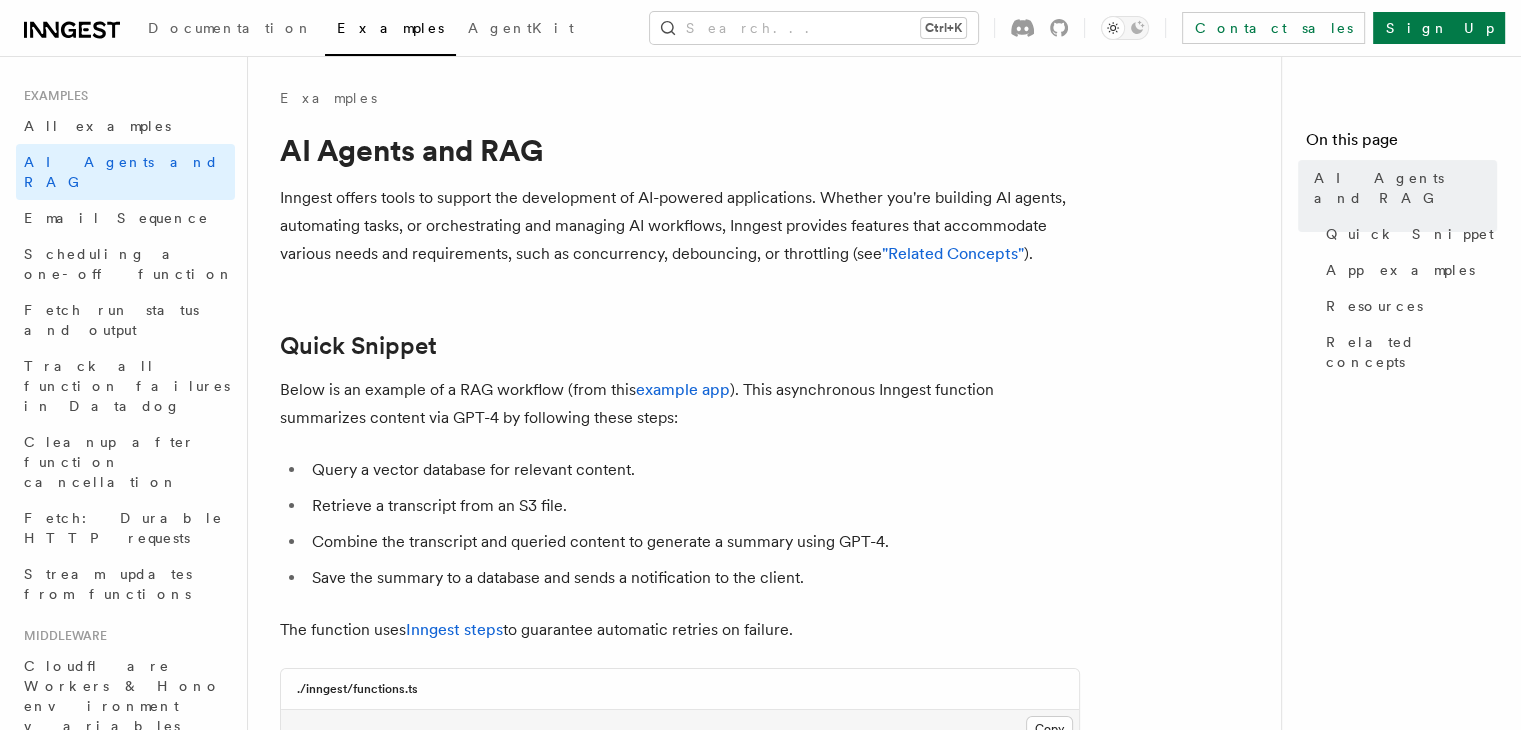 drag, startPoint x: 661, startPoint y: 233, endPoint x: 756, endPoint y: 223, distance: 95.524864 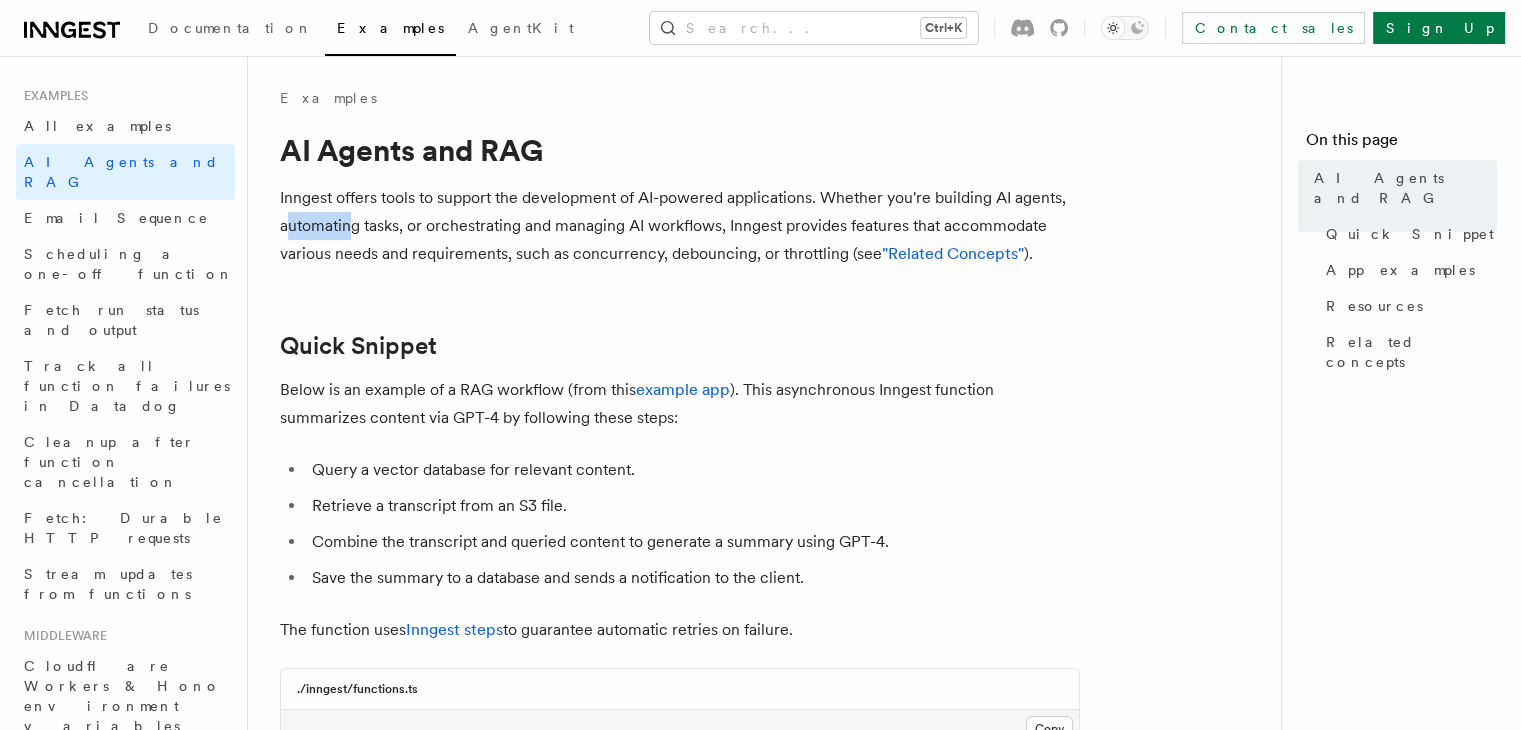 drag, startPoint x: 288, startPoint y: 217, endPoint x: 355, endPoint y: 217, distance: 67 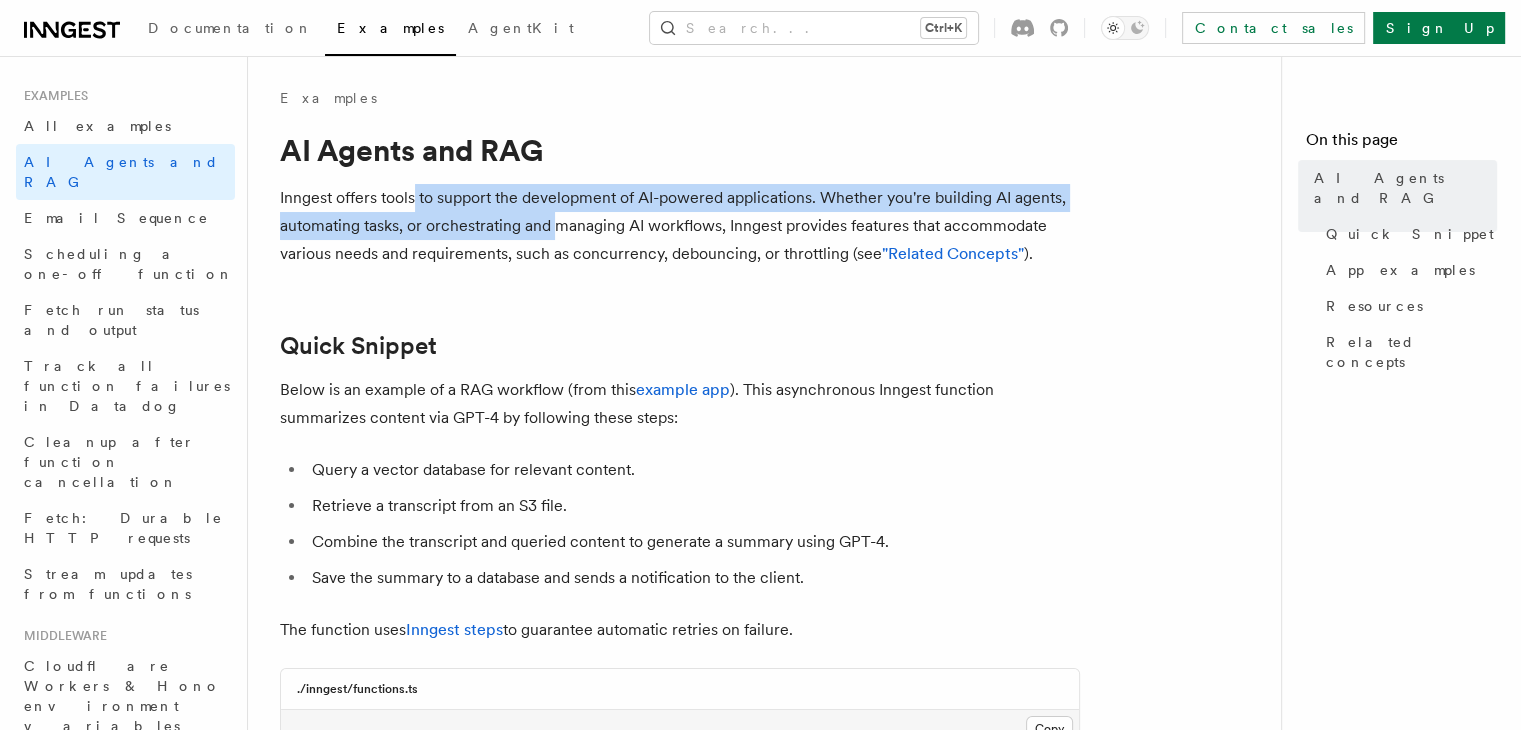 drag, startPoint x: 426, startPoint y: 211, endPoint x: 561, endPoint y: 212, distance: 135.00371 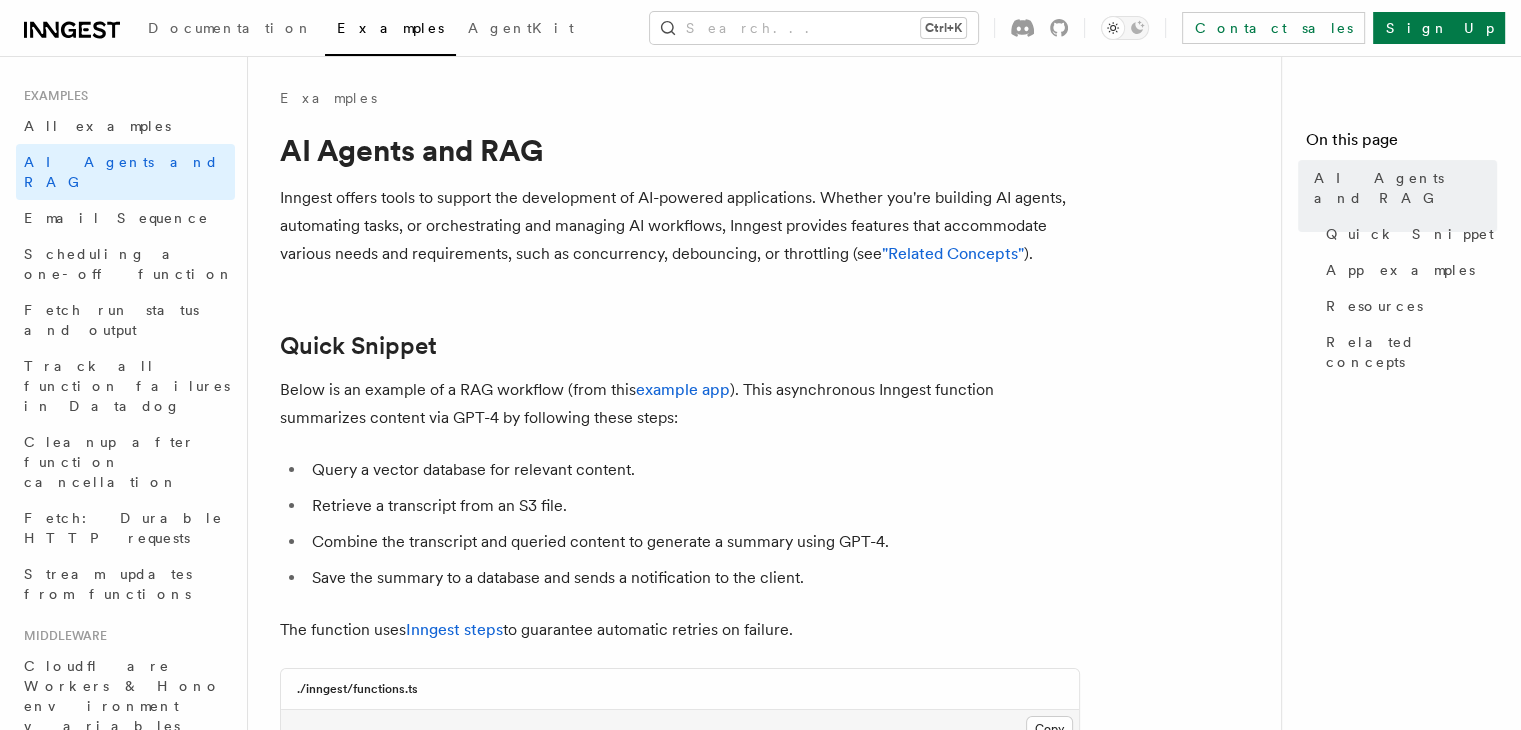 drag, startPoint x: 616, startPoint y: 229, endPoint x: 511, endPoint y: 229, distance: 105 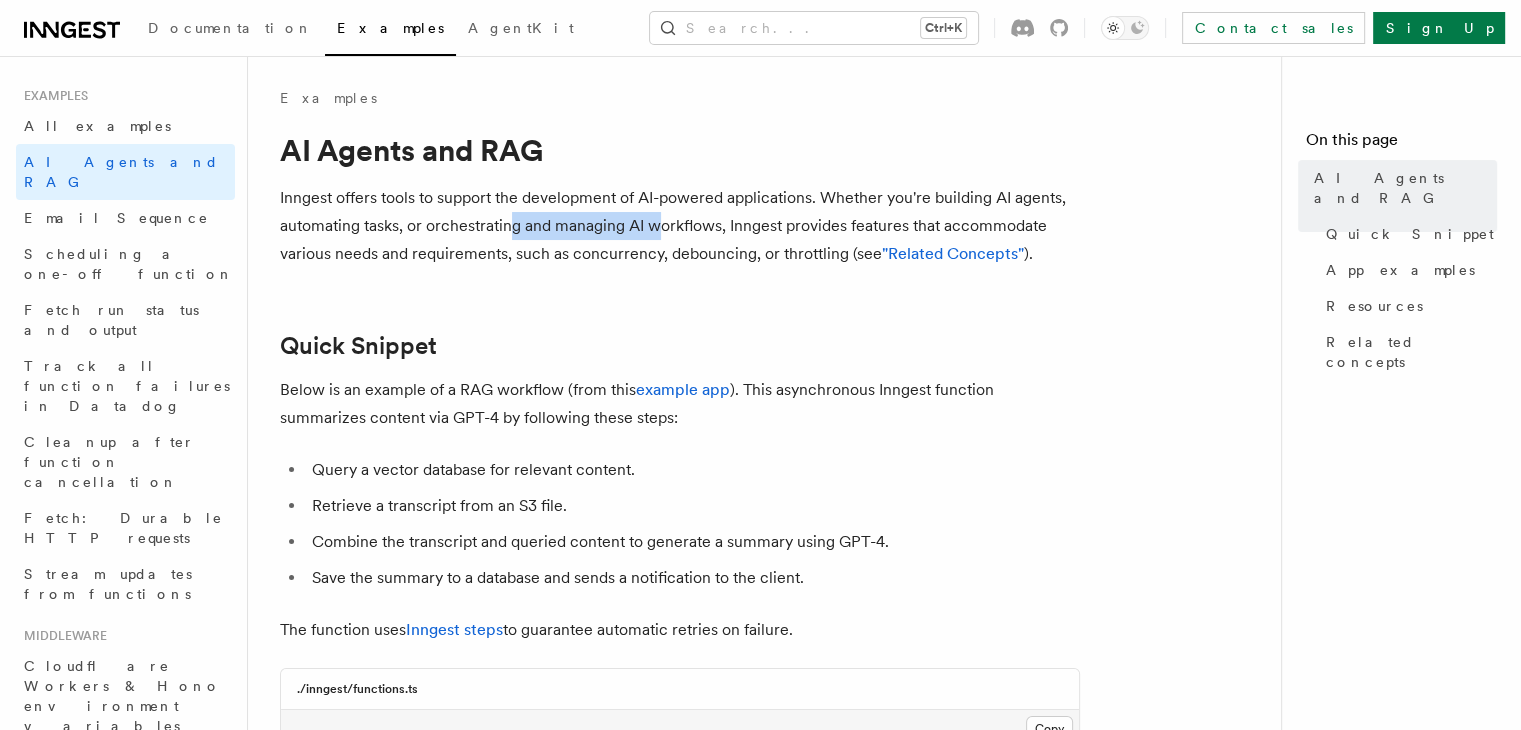 click on "Inngest offers tools to support the development of AI-powered applications. Whether you're building AI agents, automating tasks, or orchestrating and managing AI workflows, Inngest provides features that accommodate various needs and requirements, such as concurrency, debouncing, or throttling (see  "Related Concepts" )." at bounding box center [680, 226] 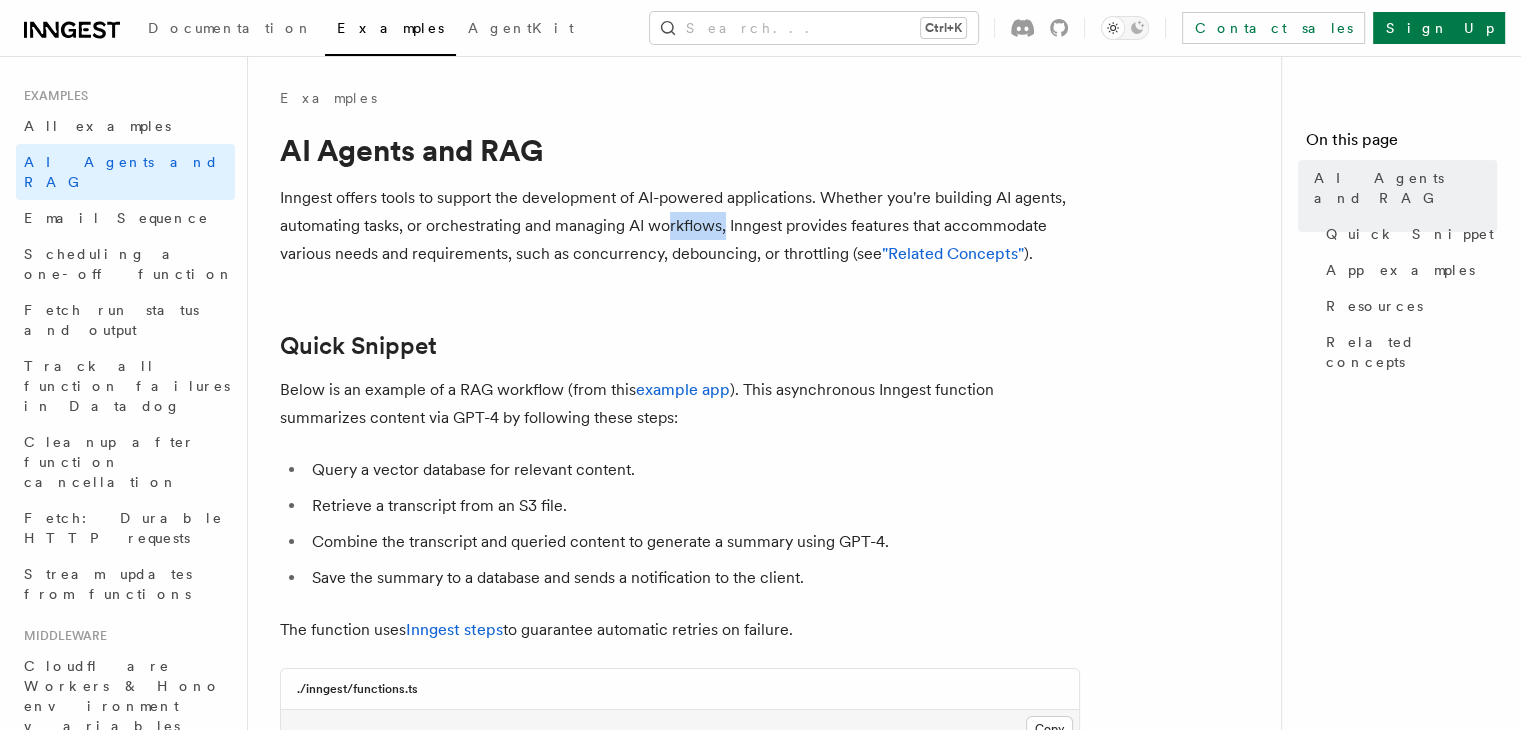 drag, startPoint x: 755, startPoint y: 229, endPoint x: 668, endPoint y: 226, distance: 87.05171 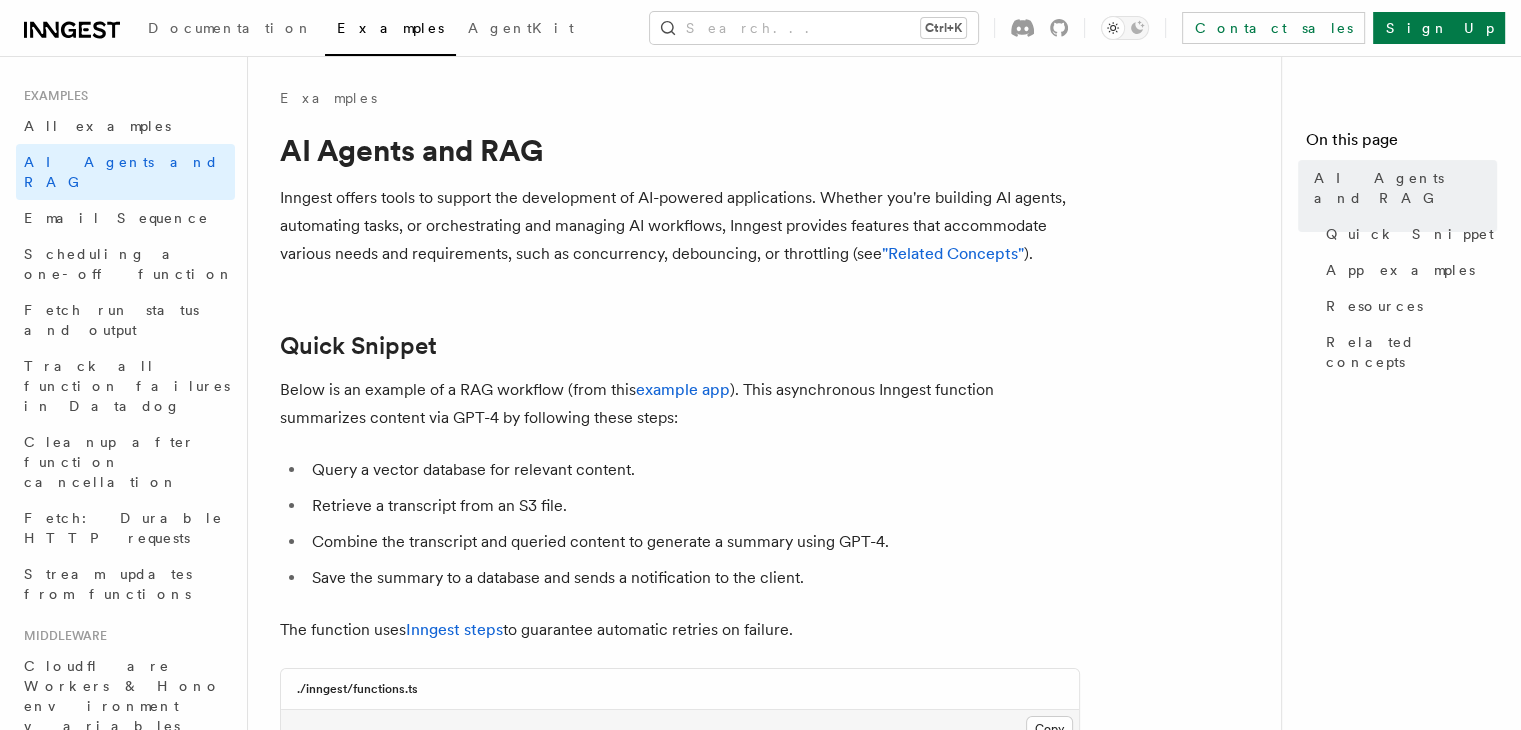 drag, startPoint x: 869, startPoint y: 251, endPoint x: 744, endPoint y: 231, distance: 126.58989 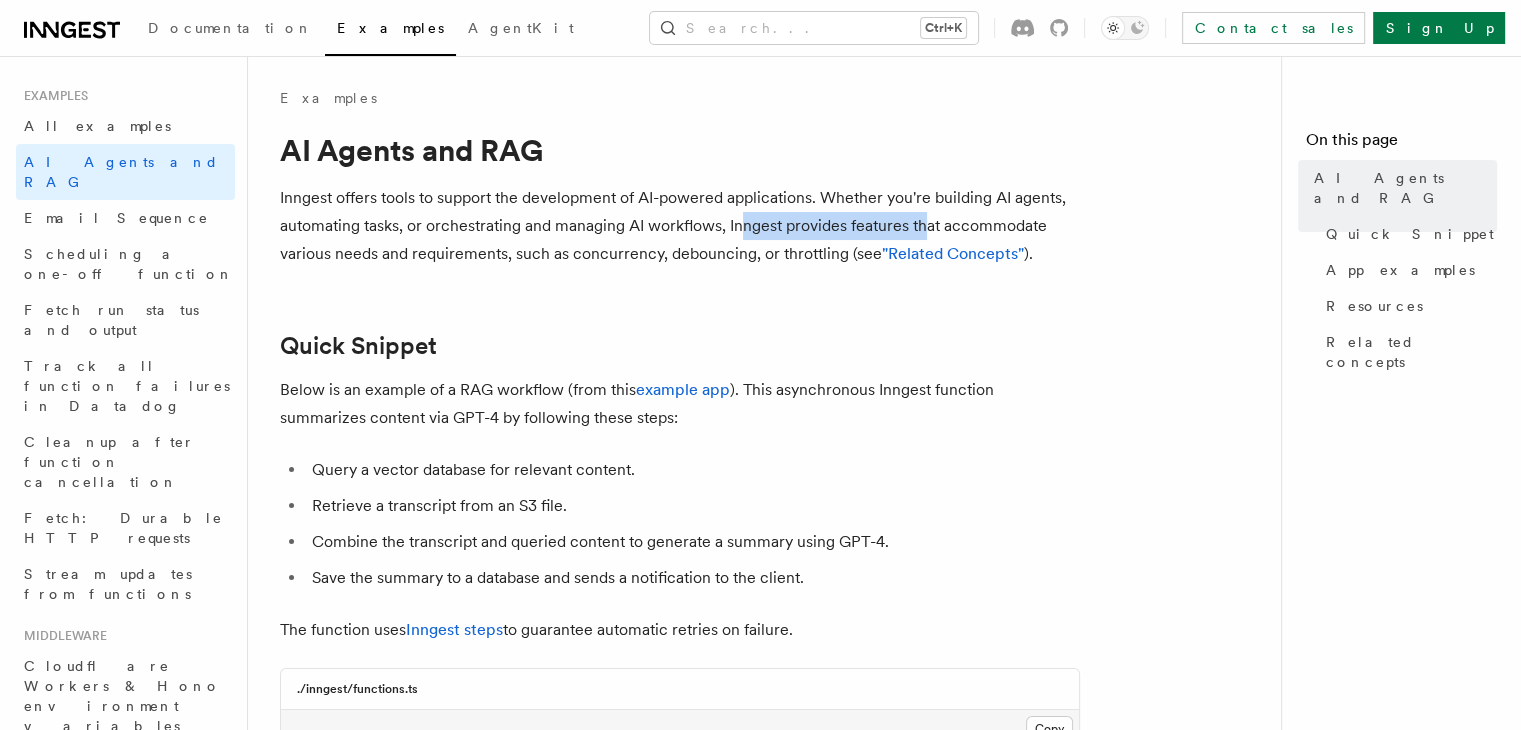 drag, startPoint x: 743, startPoint y: 231, endPoint x: 928, endPoint y: 229, distance: 185.0108 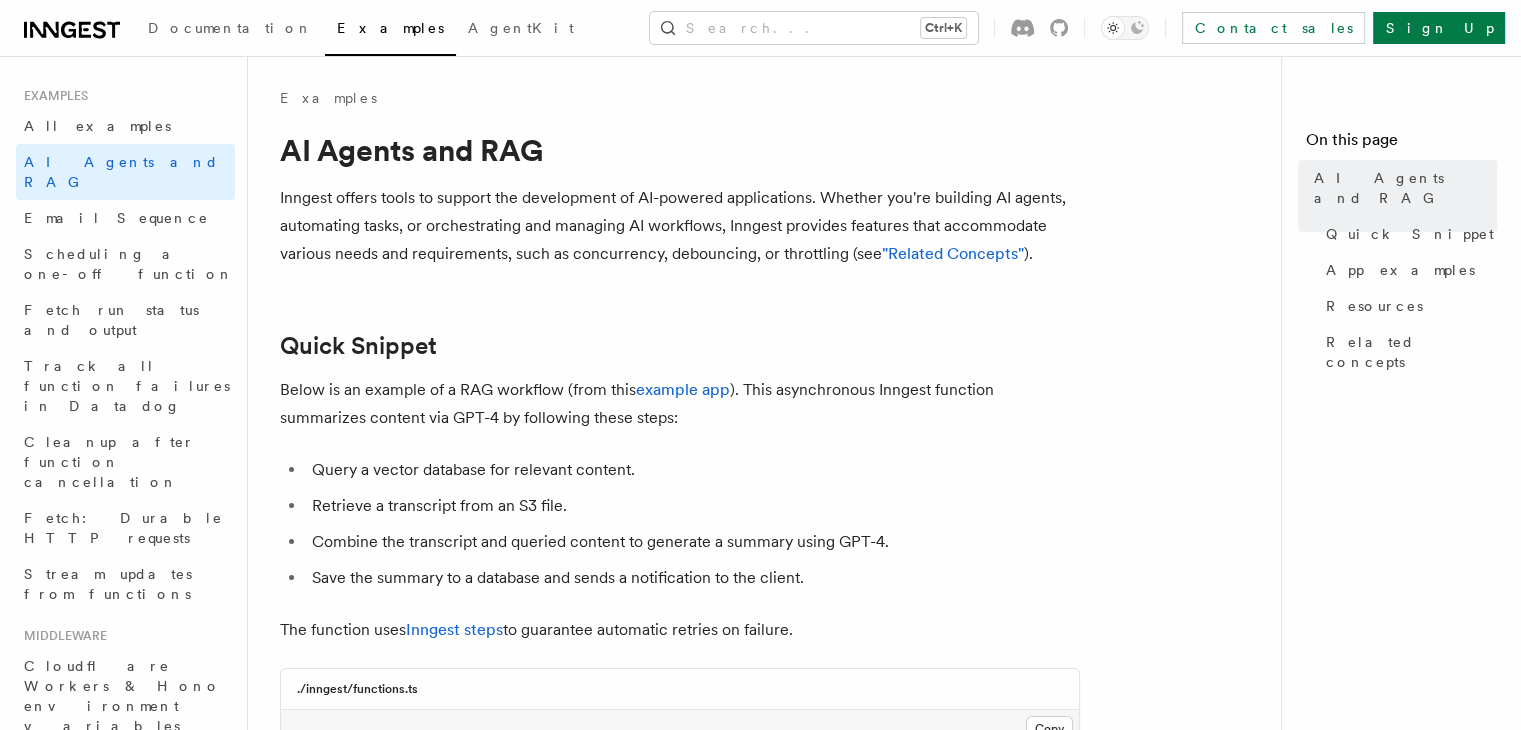 click on "Inngest offers tools to support the development of AI-powered applications. Whether you're building AI agents, automating tasks, or orchestrating and managing AI workflows, Inngest provides features that accommodate various needs and requirements, such as concurrency, debouncing, or throttling (see  "Related Concepts" )." at bounding box center [680, 226] 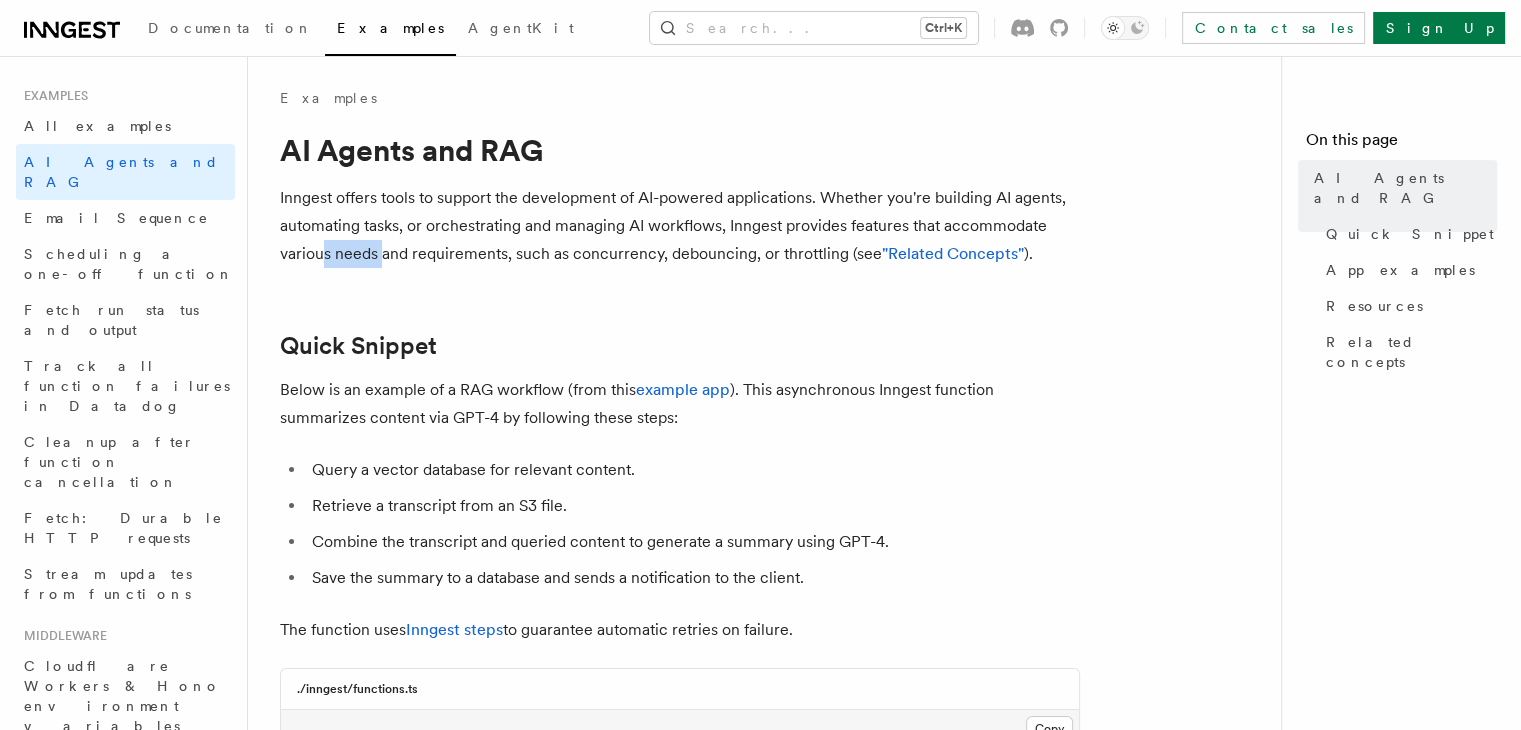 click on "Inngest offers tools to support the development of AI-powered applications. Whether you're building AI agents, automating tasks, or orchestrating and managing AI workflows, Inngest provides features that accommodate various needs and requirements, such as concurrency, debouncing, or throttling (see  "Related Concepts" )." at bounding box center [680, 226] 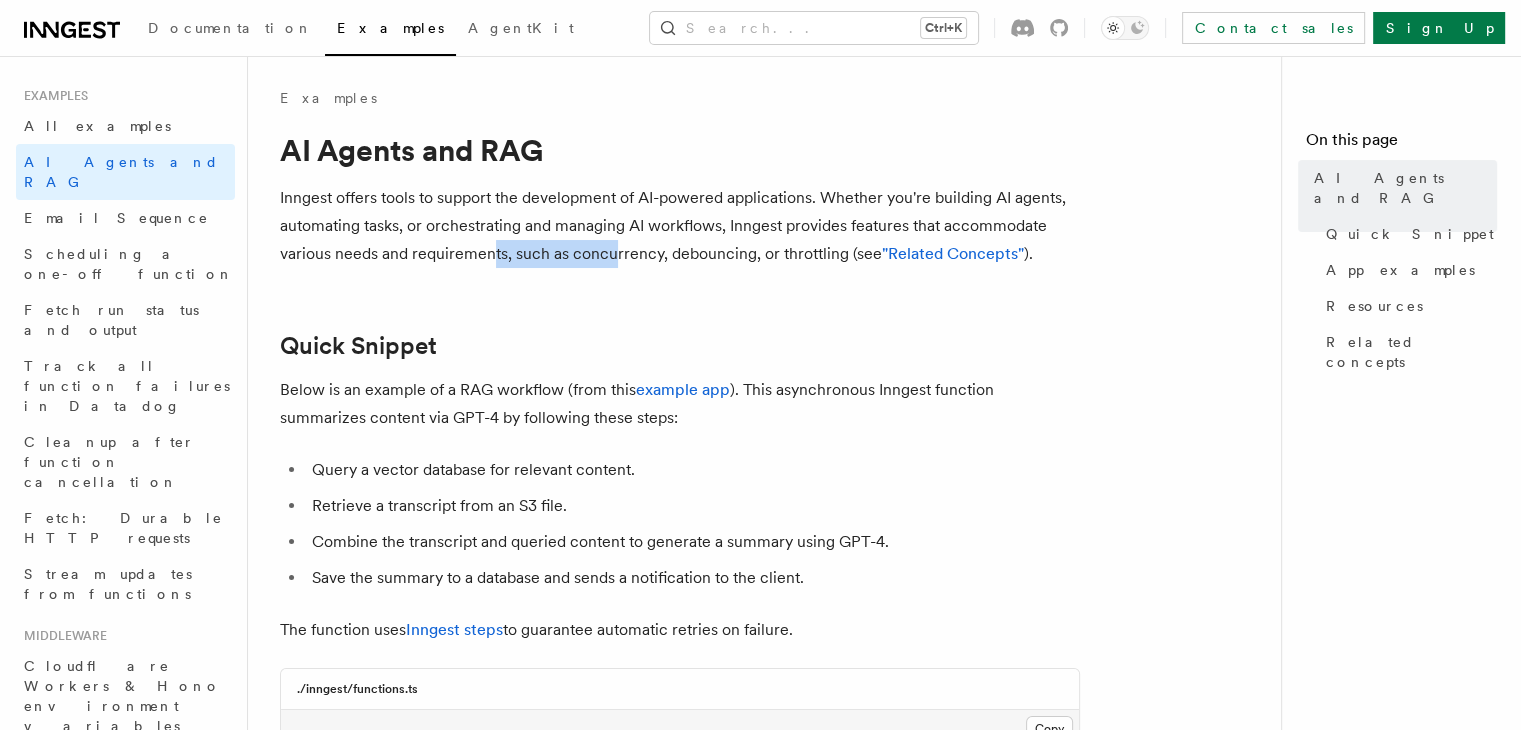 drag, startPoint x: 495, startPoint y: 263, endPoint x: 610, endPoint y: 263, distance: 115 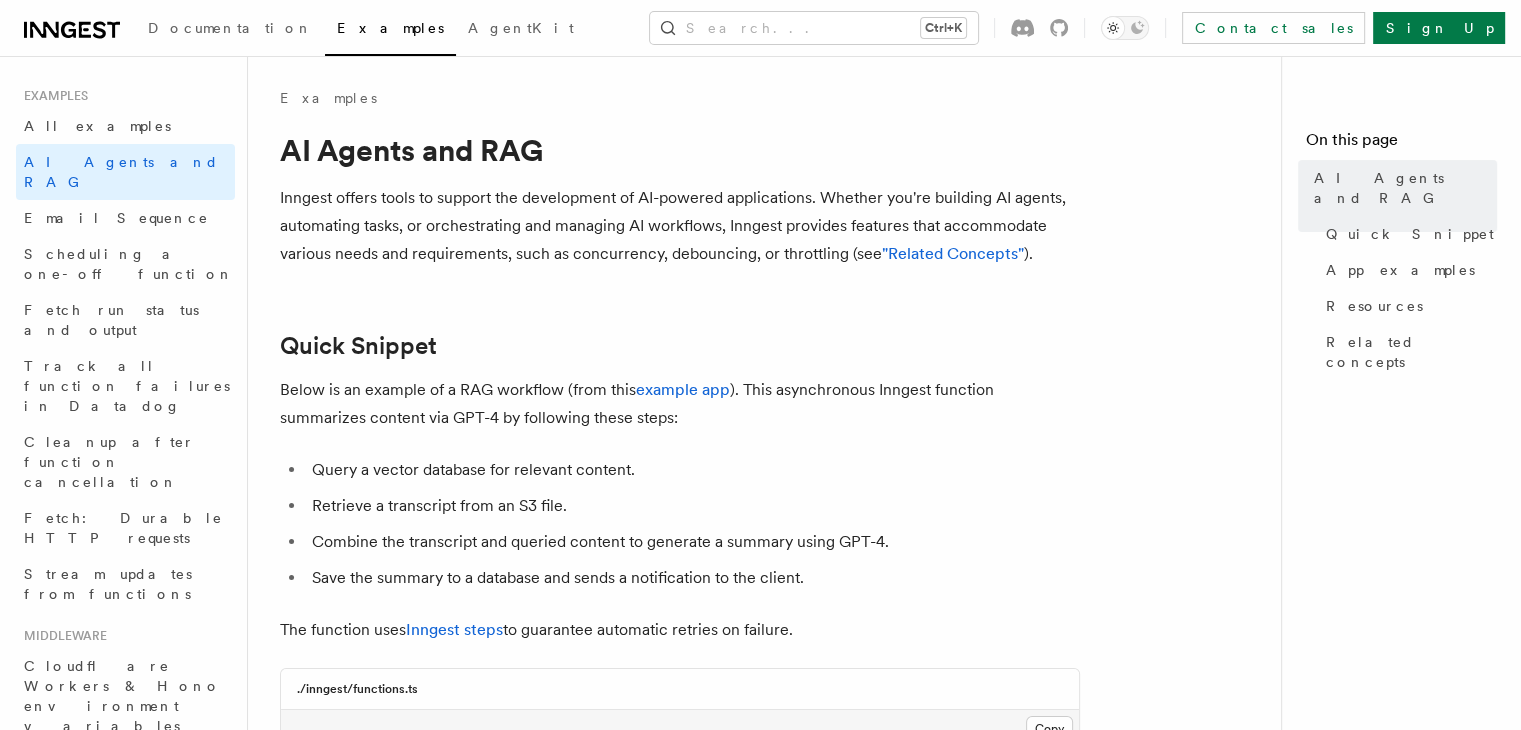 click on "Examples AI Agents and RAG
Inngest offers tools to support the development of AI-powered applications. Whether you're building AI agents, automating tasks, or orchestrating and managing AI workflows, Inngest provides features that accommodate various needs and requirements, such as concurrency, debouncing, or throttling (see  "Related Concepts" ).
Quick Snippet
Below is an example of a RAG workflow (from this  example app ). This asynchronous Inngest function summarizes content via GPT-4 by following these steps:
Query a vector database for relevant content.
Retrieve a transcript from an S3 file.
Combine the transcript and queried content to generate a summary using GPT-4.
Save the summary to a database and sends a notification to the client.
The function uses  Inngest steps  to guarantee automatic retries on failure.
./inngest/functions.ts Copy Copied export   const   summarizeContent   =   inngest .createFunction (
{ name :   'Summarize content via GPT-4' ,  id :    } ,
{ event" at bounding box center [772, 2412] 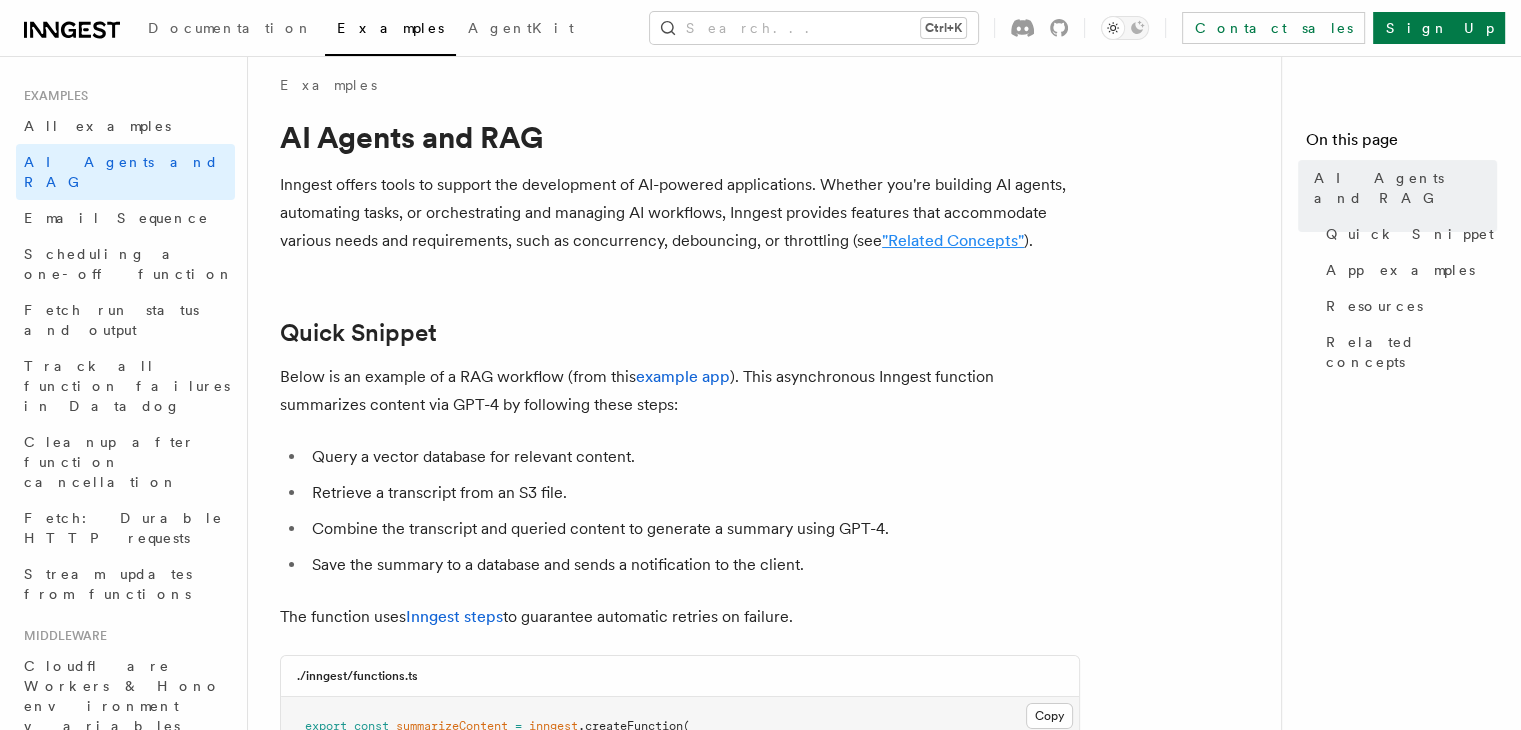 scroll, scrollTop: 200, scrollLeft: 0, axis: vertical 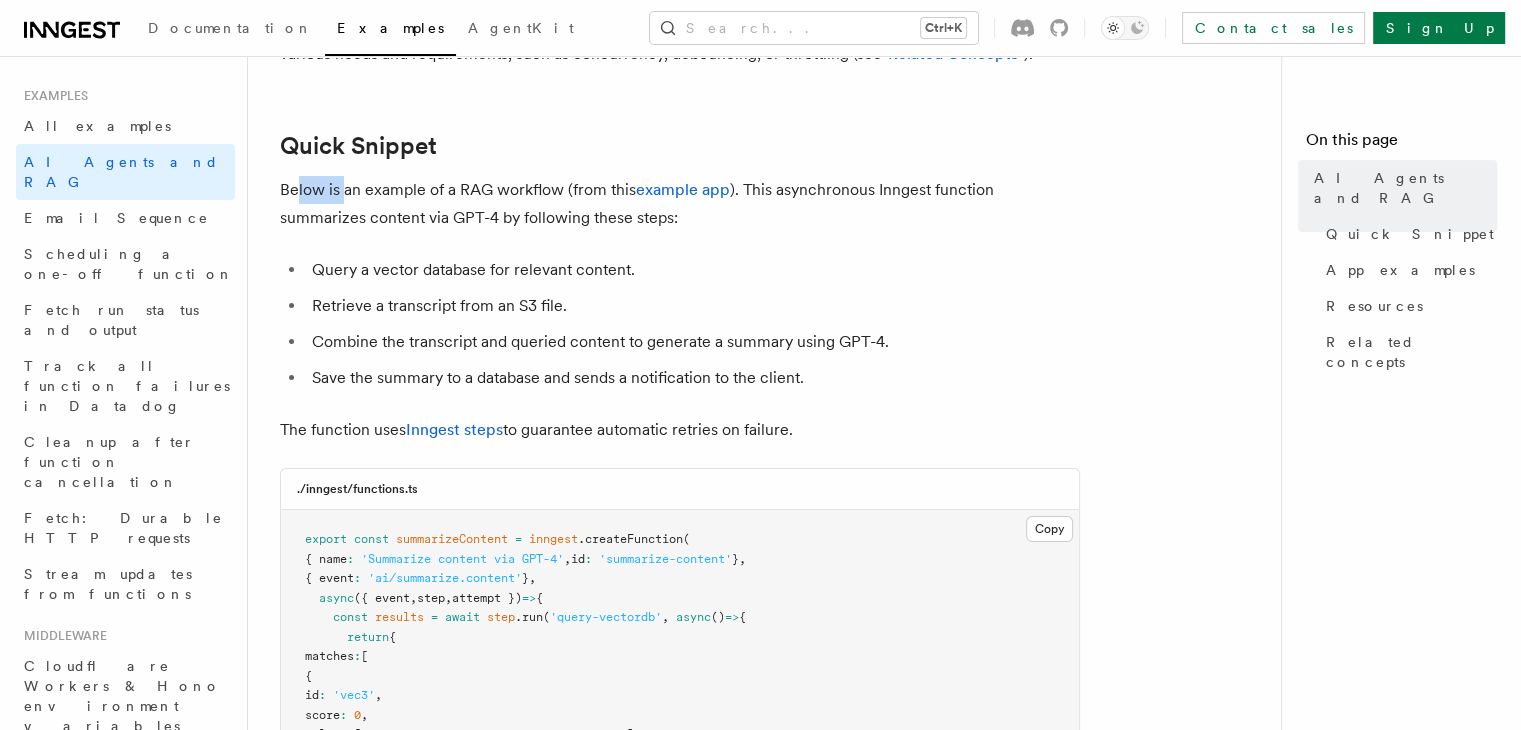 drag, startPoint x: 331, startPoint y: 197, endPoint x: 369, endPoint y: 197, distance: 38 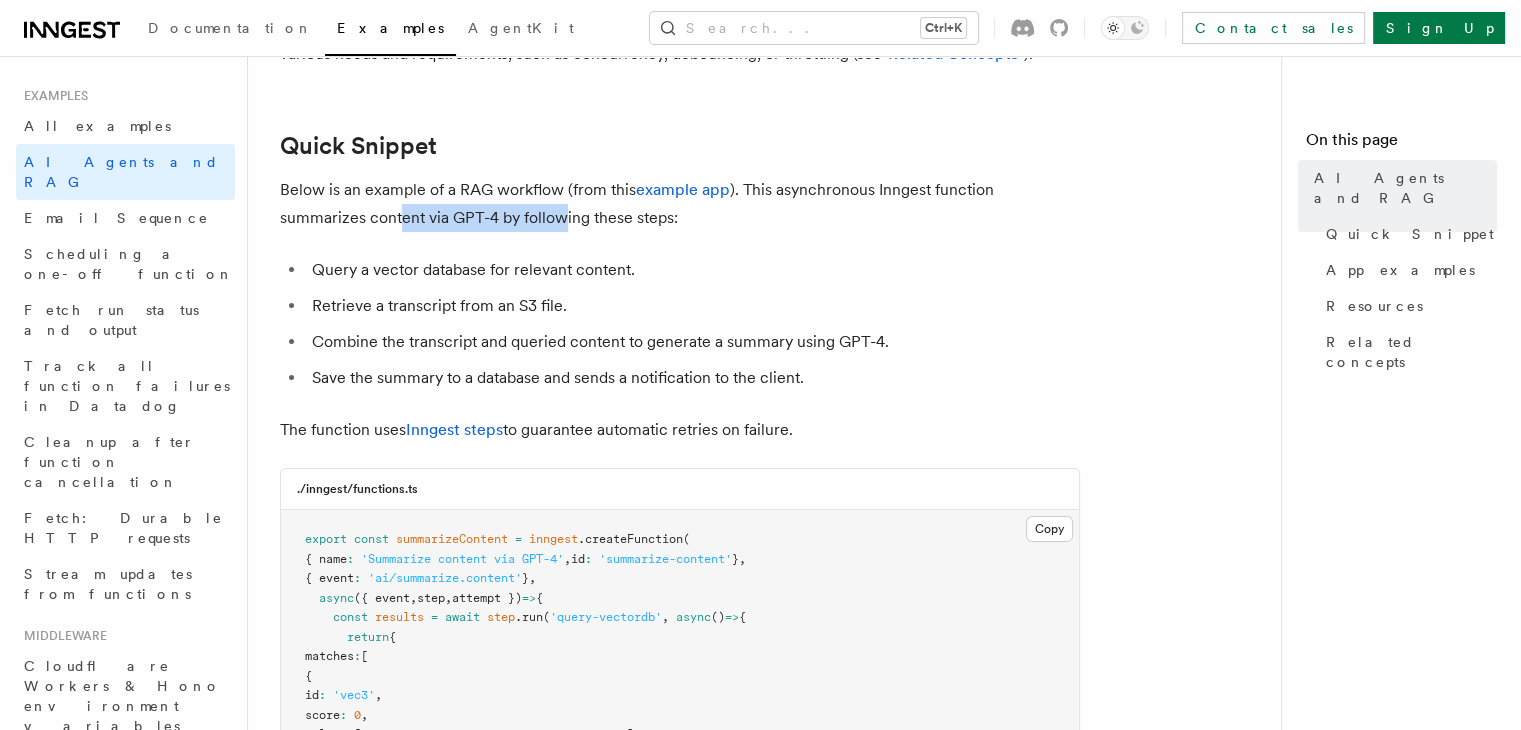 drag, startPoint x: 313, startPoint y: 211, endPoint x: 475, endPoint y: 216, distance: 162.07715 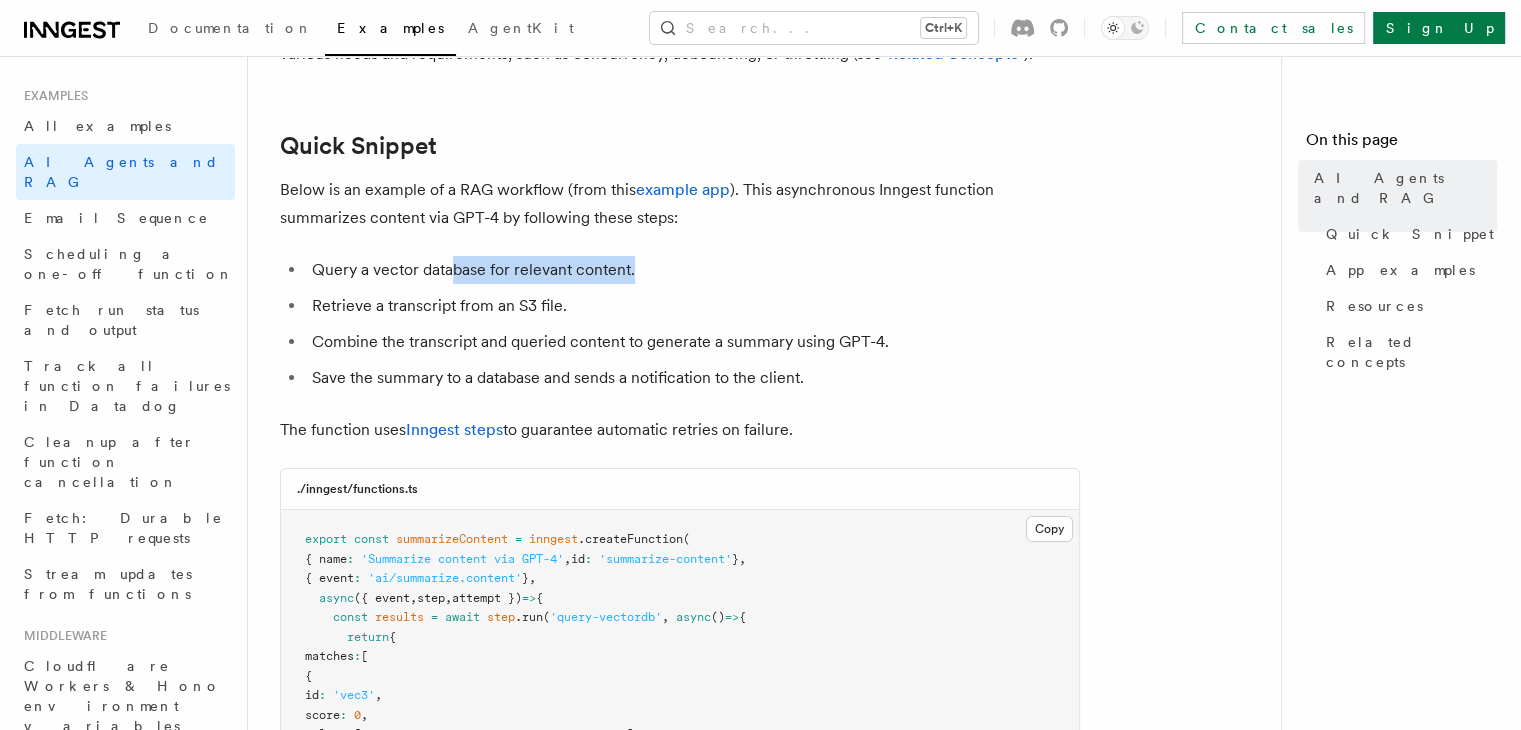 drag, startPoint x: 725, startPoint y: 233, endPoint x: 451, endPoint y: 233, distance: 274 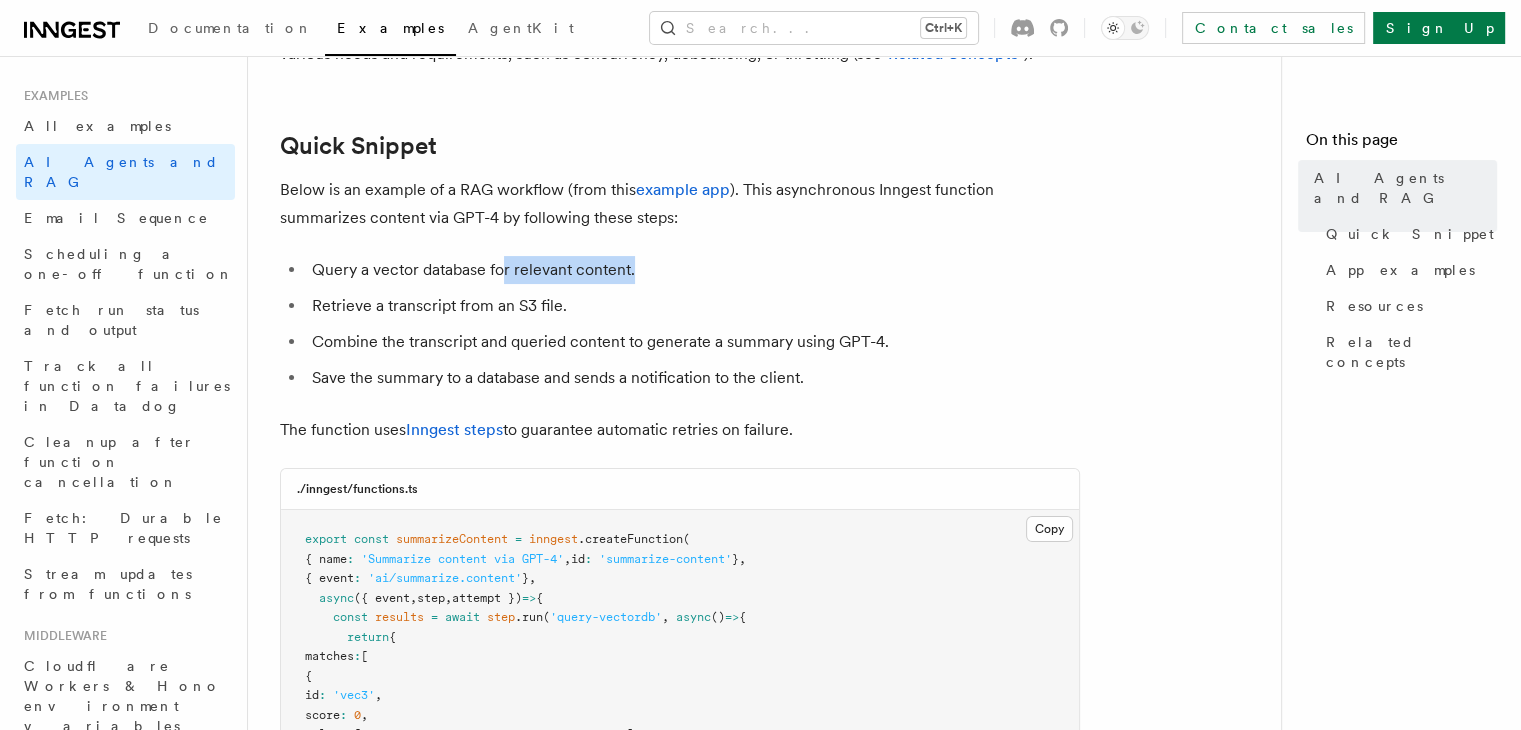 drag, startPoint x: 511, startPoint y: 264, endPoint x: 714, endPoint y: 277, distance: 203.41583 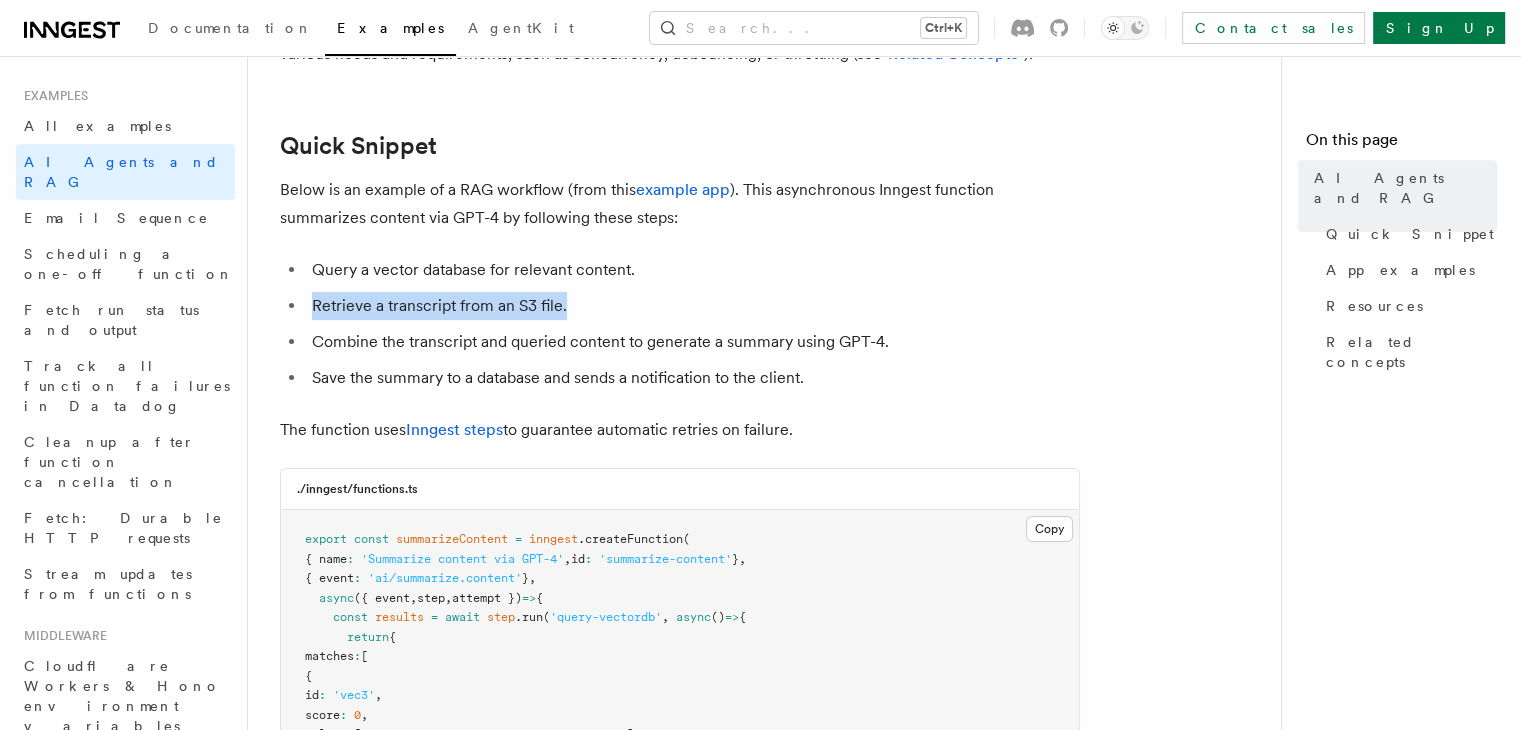 drag, startPoint x: 305, startPoint y: 310, endPoint x: 608, endPoint y: 307, distance: 303.01486 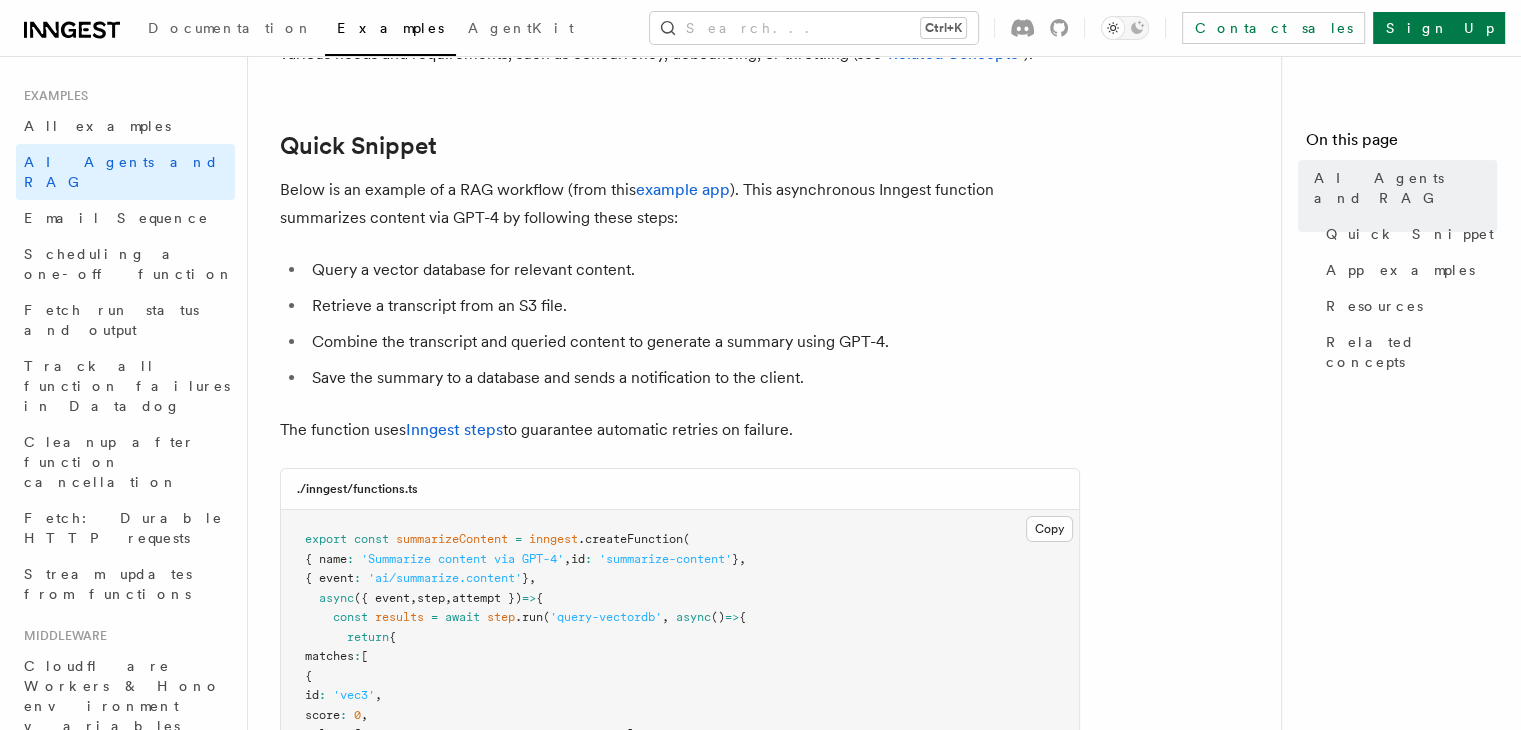 click on "Query a vector database for relevant content.
Retrieve a transcript from an S3 file.
Combine the transcript and queried content to generate a summary using GPT-4.
Save the summary to a database and sends a notification to the client." at bounding box center (680, 324) 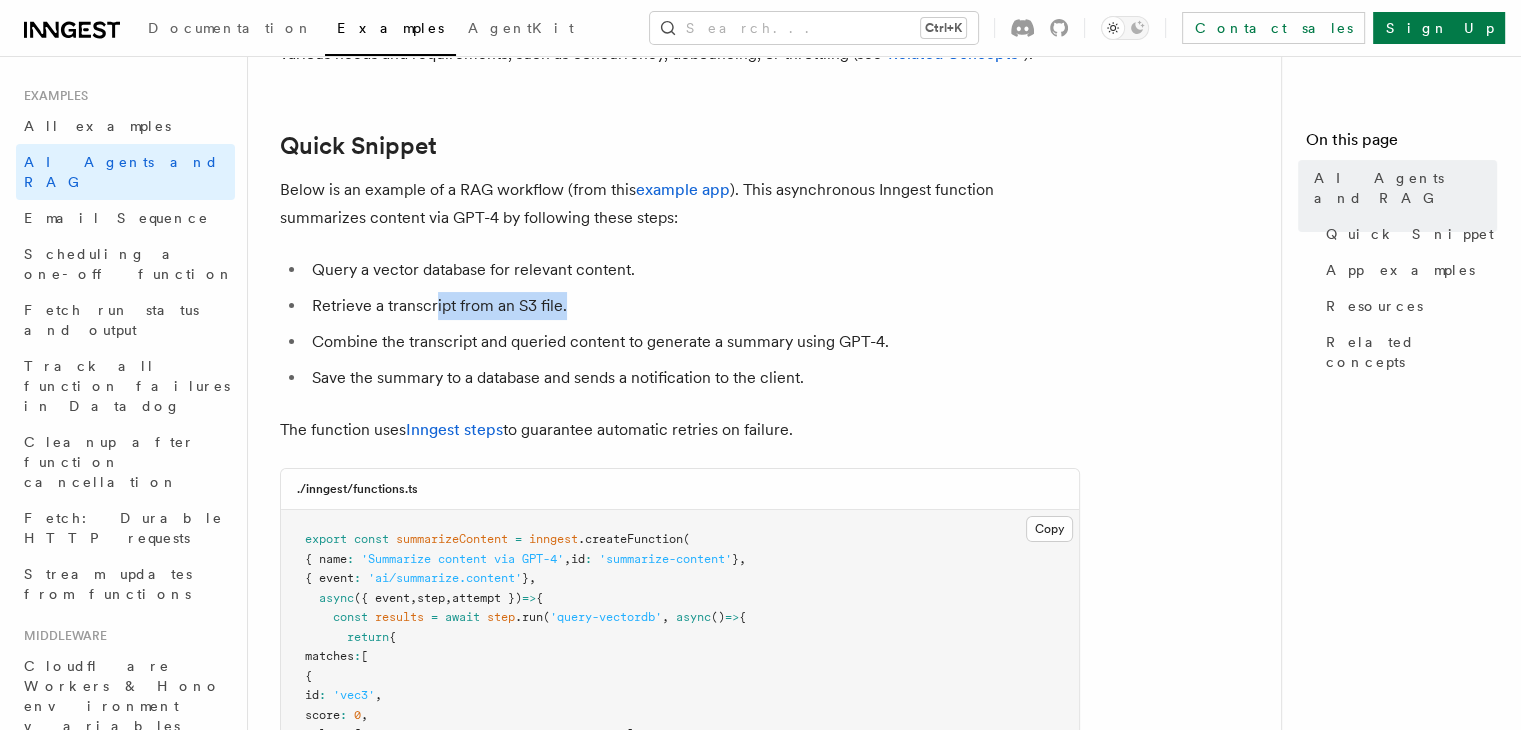 drag, startPoint x: 435, startPoint y: 303, endPoint x: 580, endPoint y: 301, distance: 145.0138 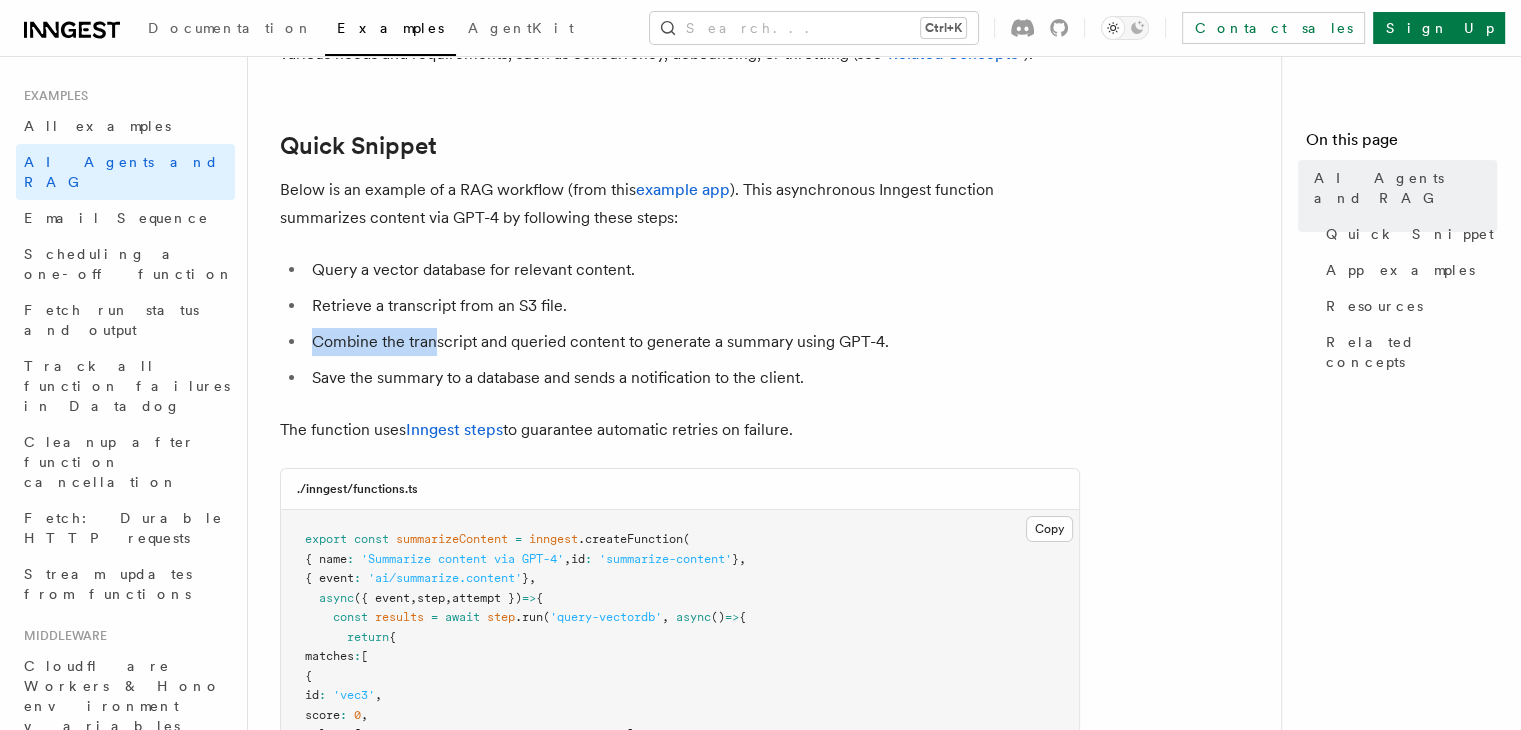 drag, startPoint x: 308, startPoint y: 330, endPoint x: 436, endPoint y: 331, distance: 128.0039 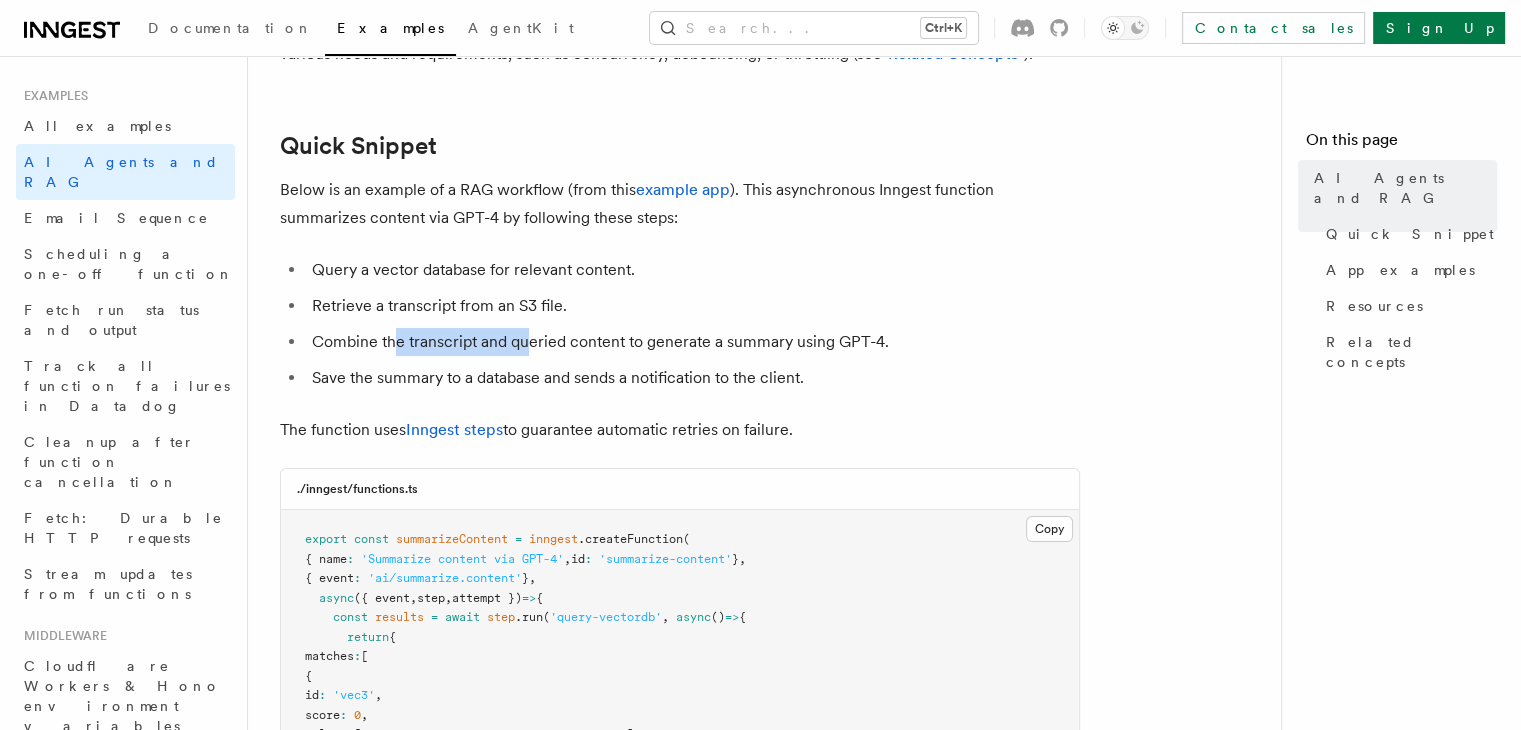 drag, startPoint x: 467, startPoint y: 343, endPoint x: 399, endPoint y: 344, distance: 68.007355 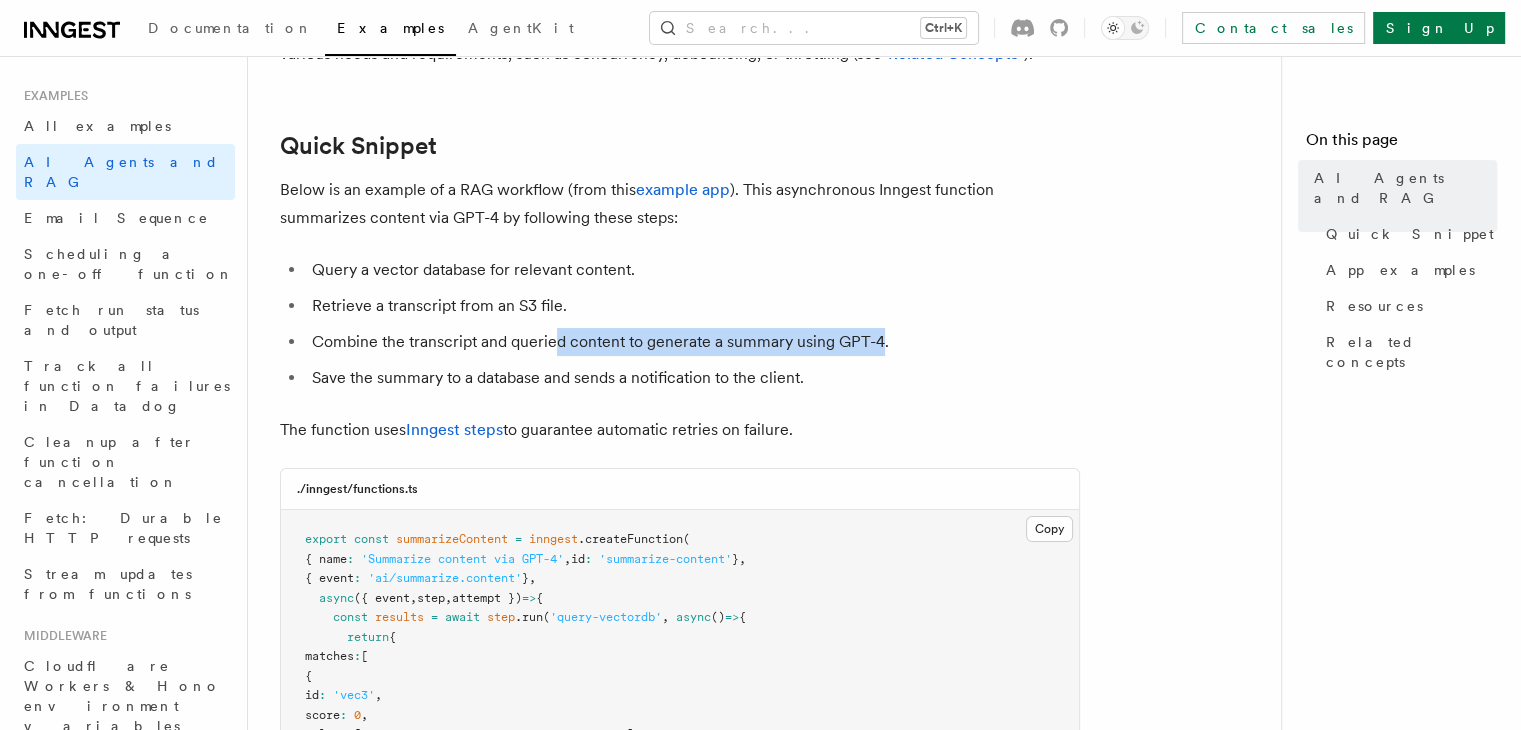 drag, startPoint x: 551, startPoint y: 347, endPoint x: 898, endPoint y: 356, distance: 347.1167 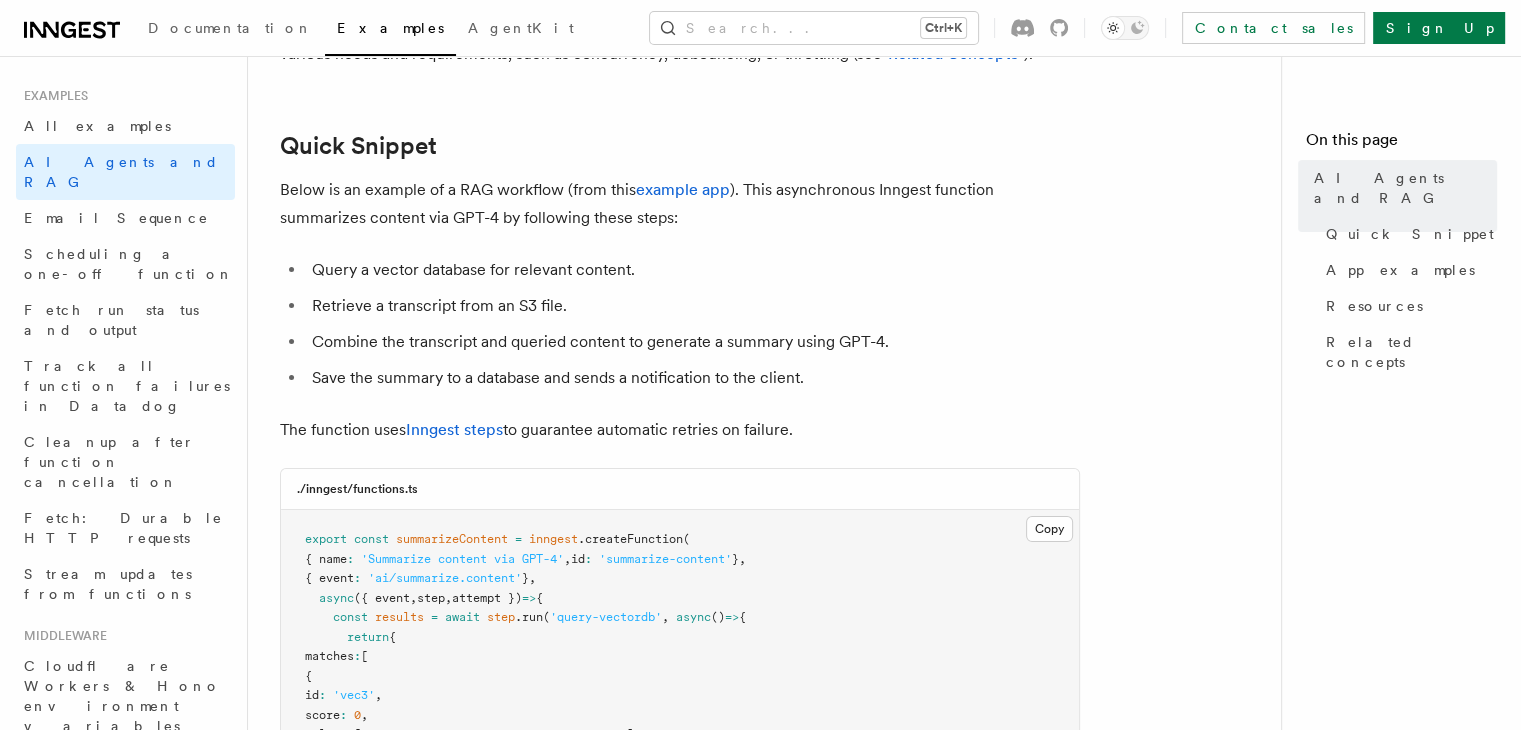 click on "Save the summary to a database and sends a notification to the client." at bounding box center (693, 378) 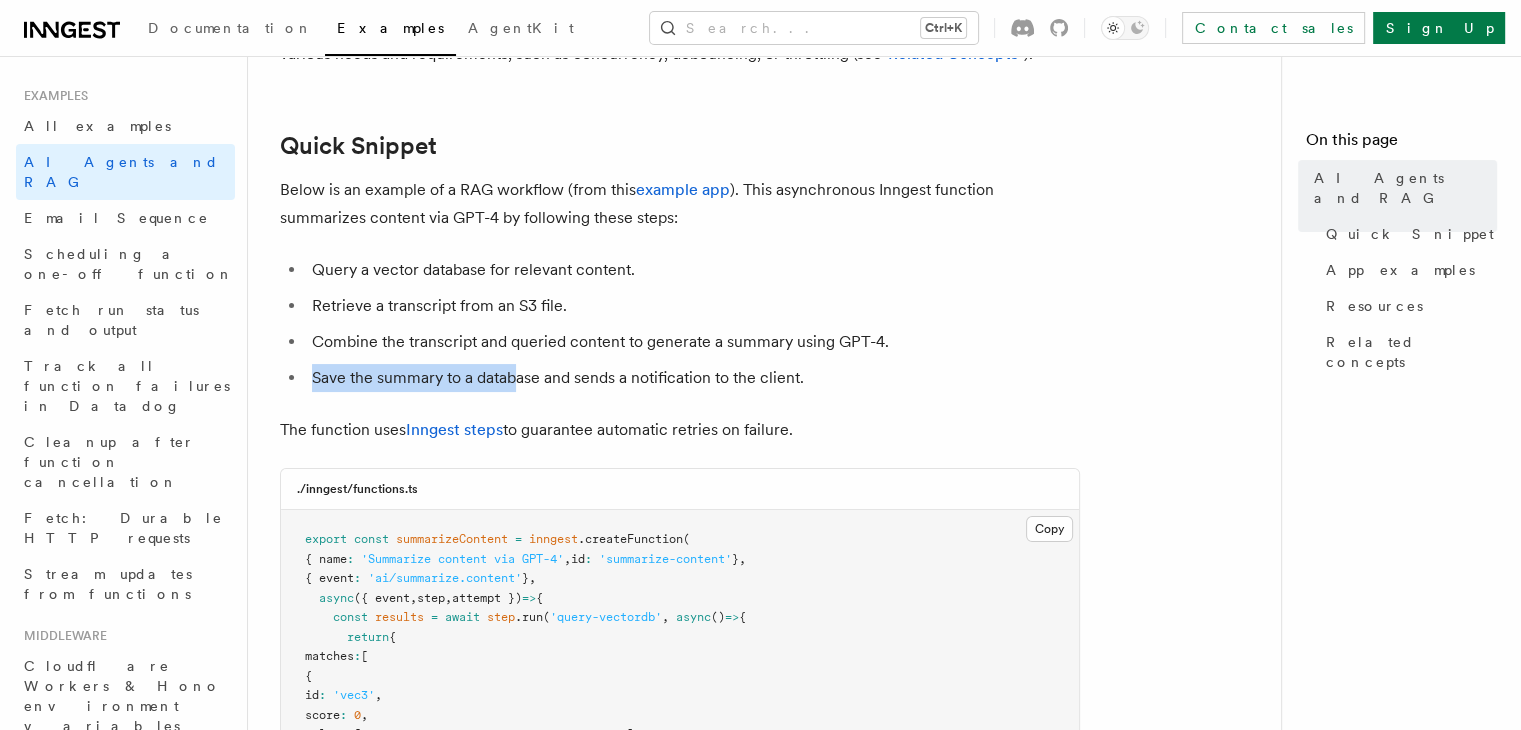 drag, startPoint x: 317, startPoint y: 377, endPoint x: 512, endPoint y: 377, distance: 195 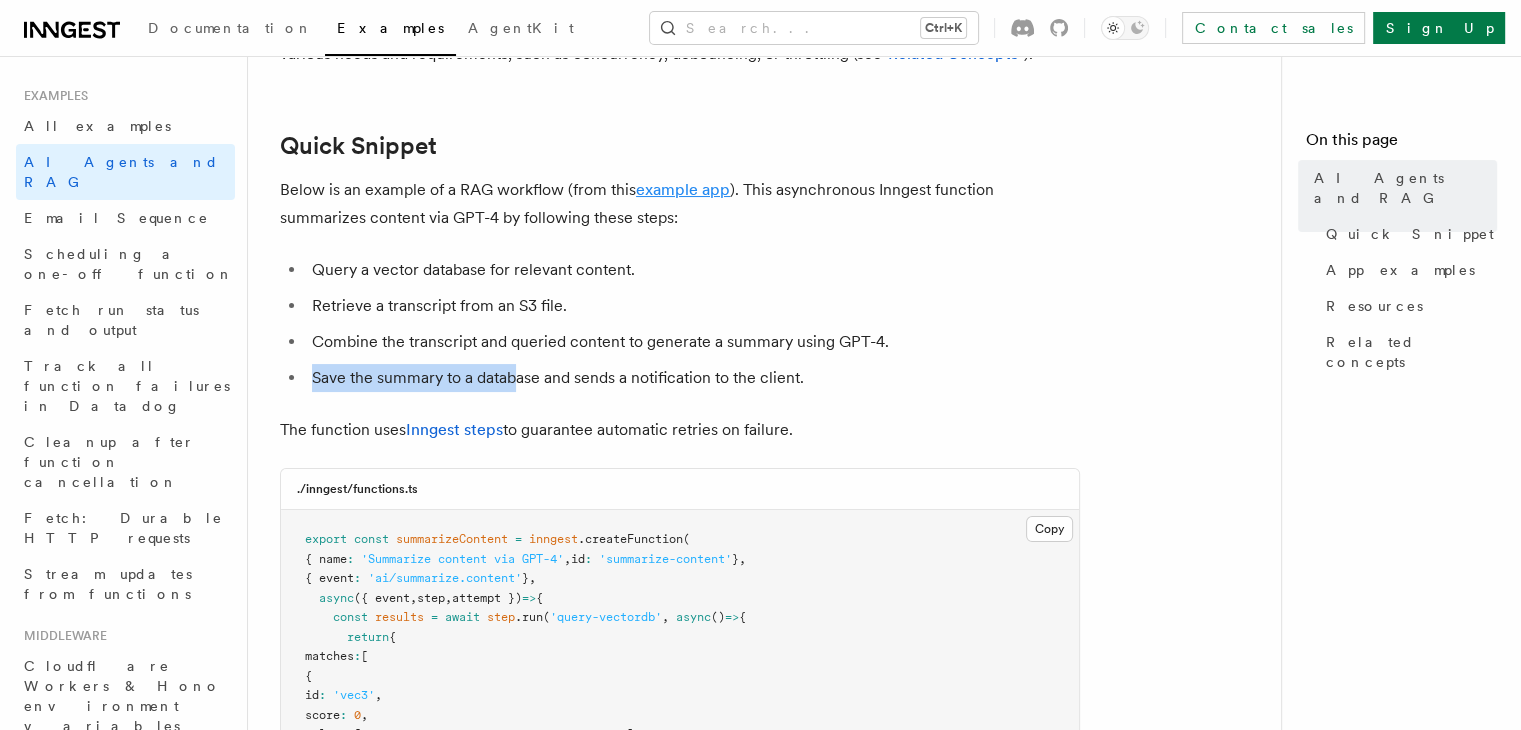 click on "example app" at bounding box center [683, 189] 